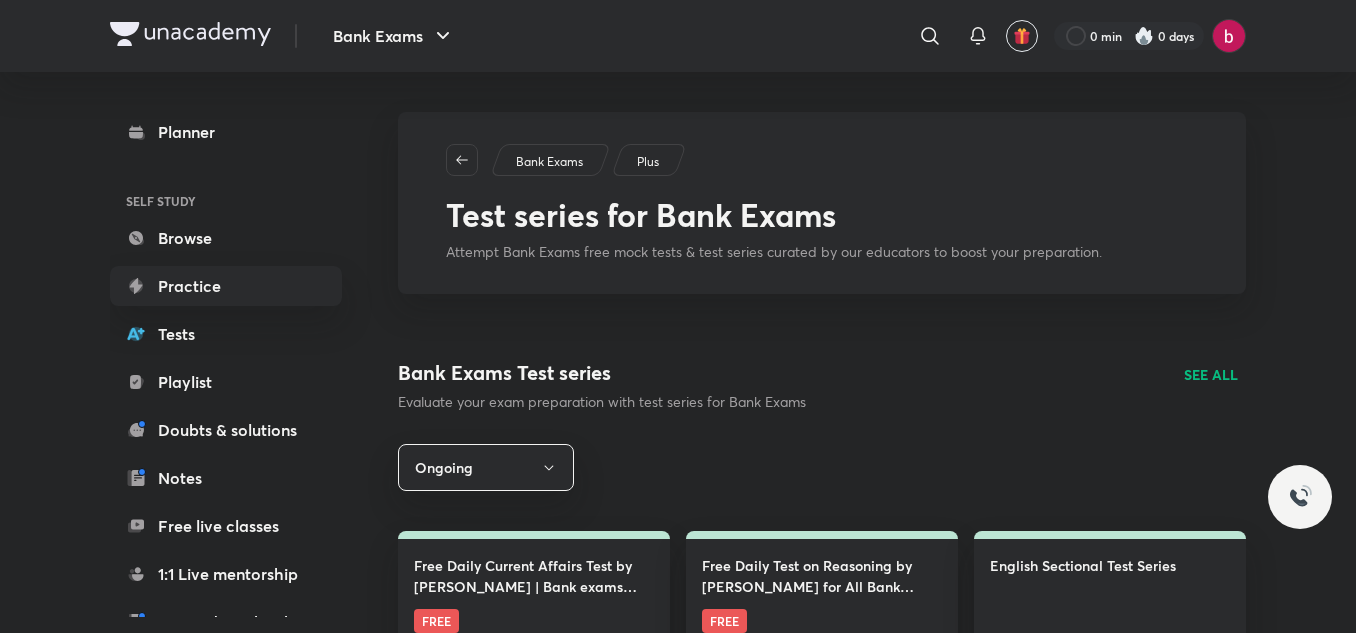 scroll, scrollTop: 0, scrollLeft: 0, axis: both 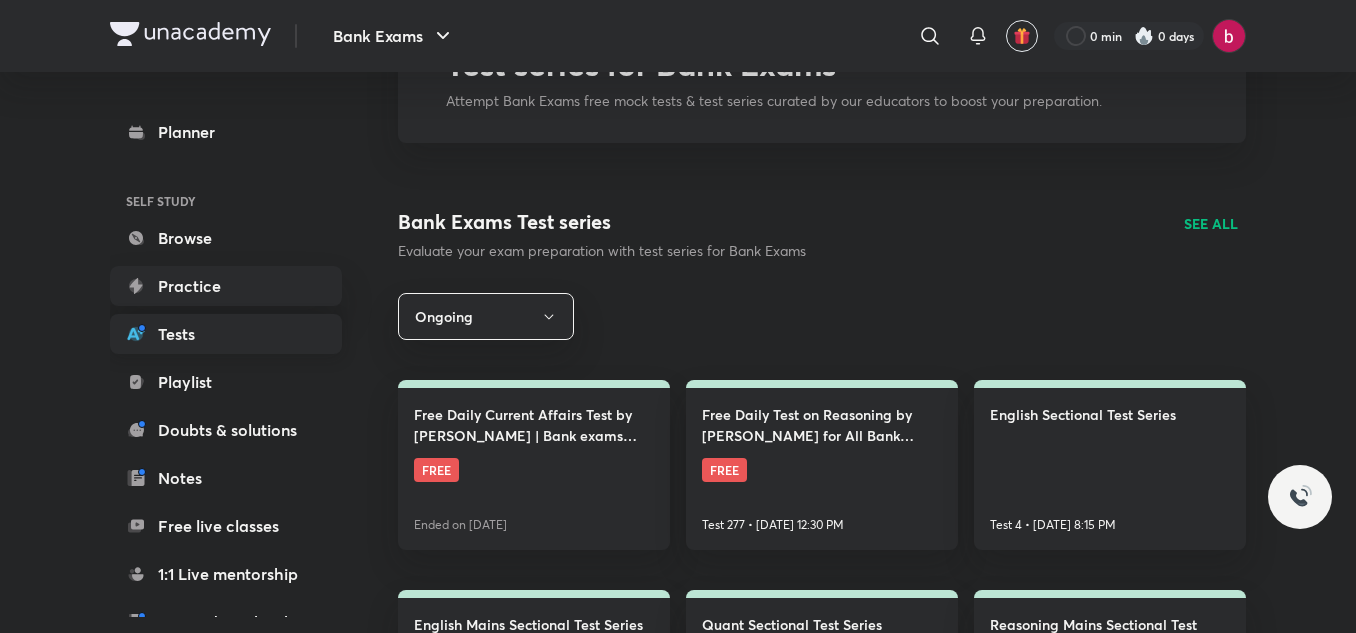 click on "Tests" at bounding box center (226, 334) 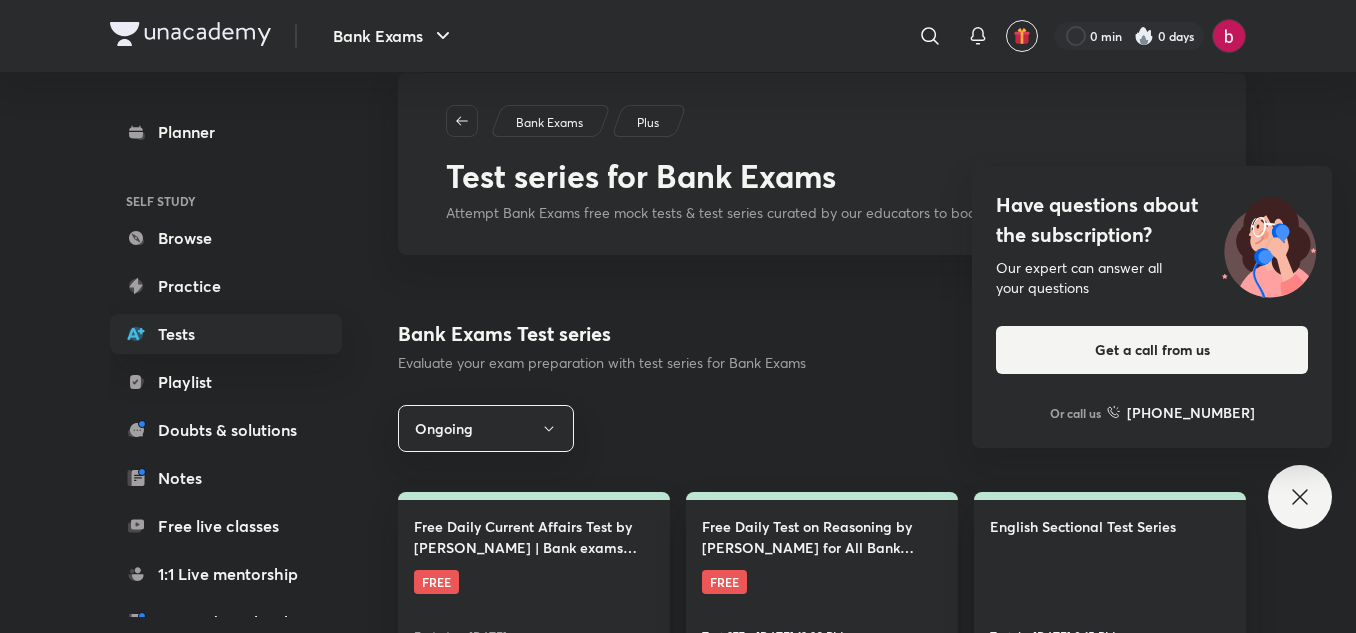 scroll, scrollTop: 40, scrollLeft: 0, axis: vertical 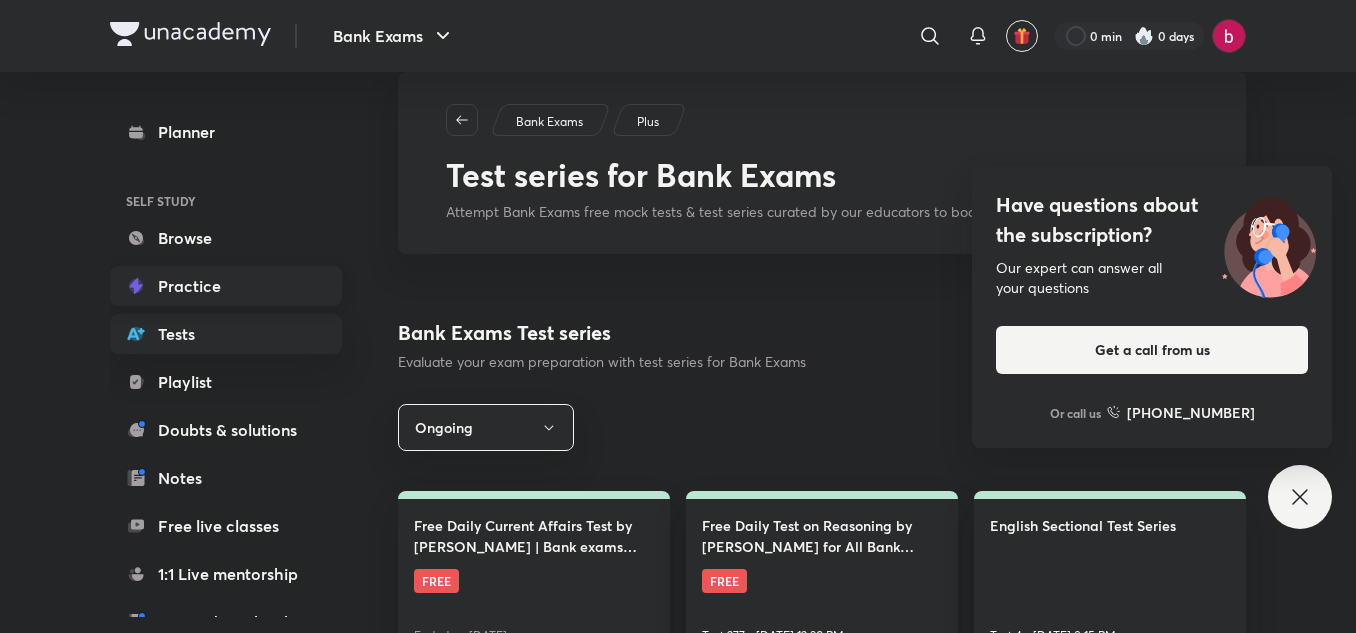 click on "Practice" at bounding box center (226, 286) 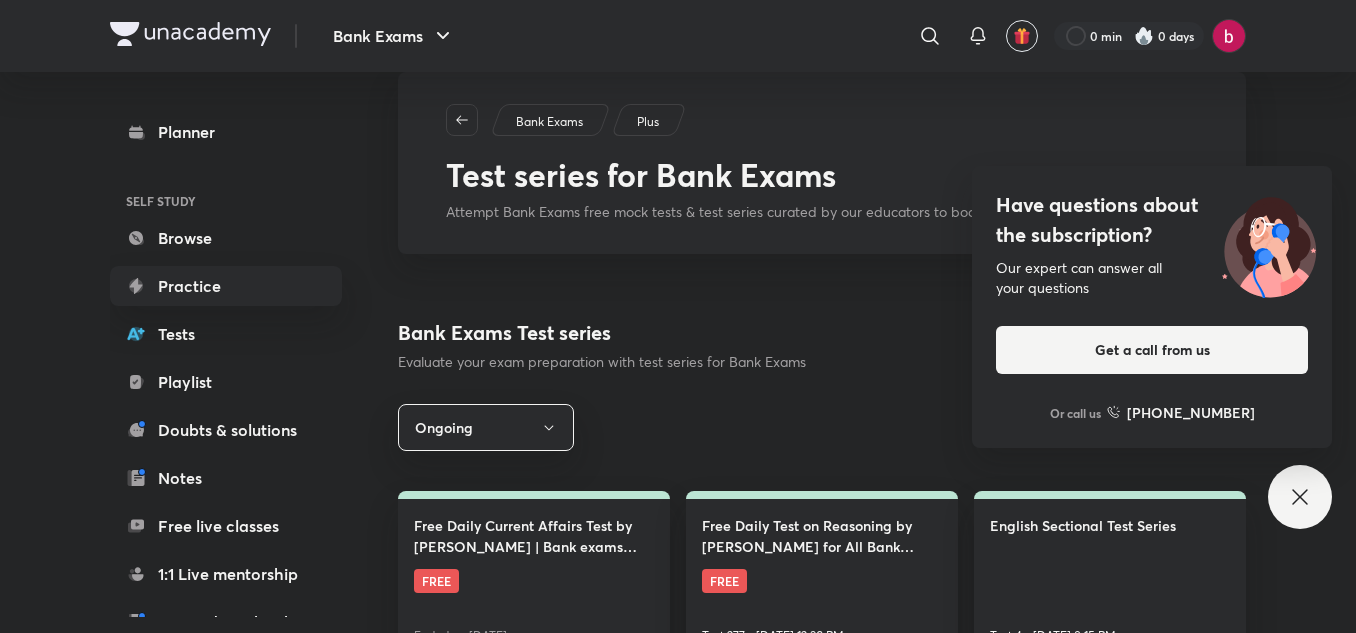 click 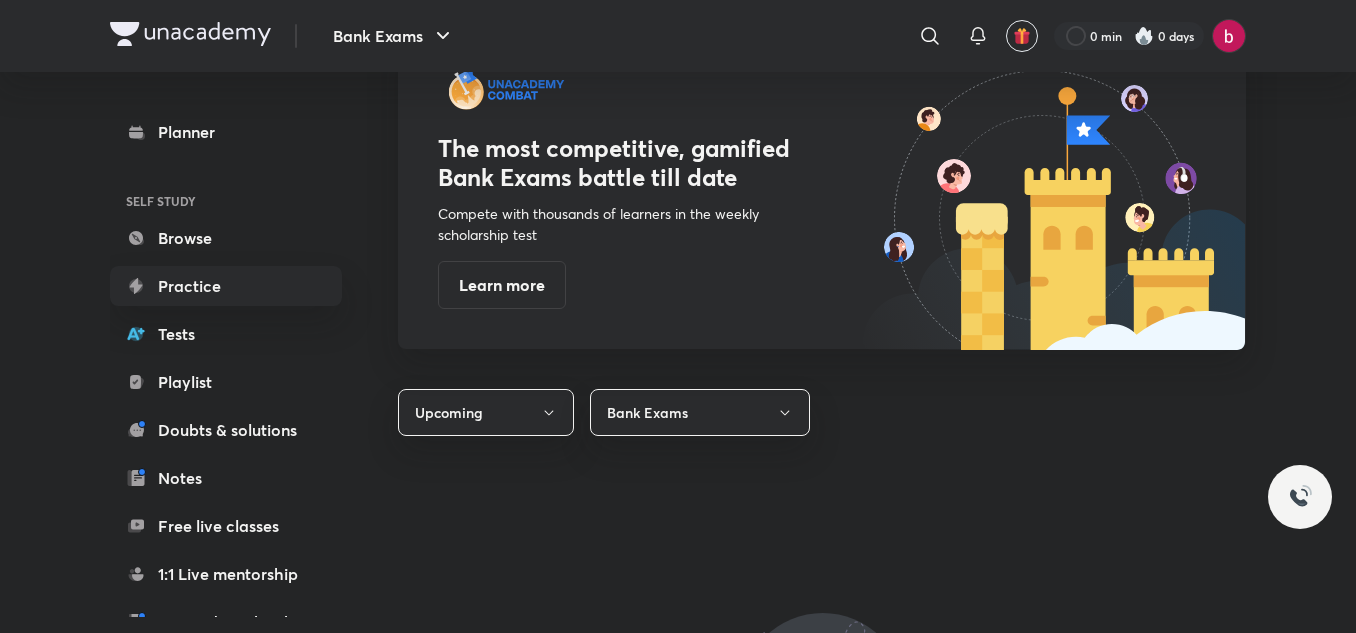 scroll, scrollTop: 651, scrollLeft: 0, axis: vertical 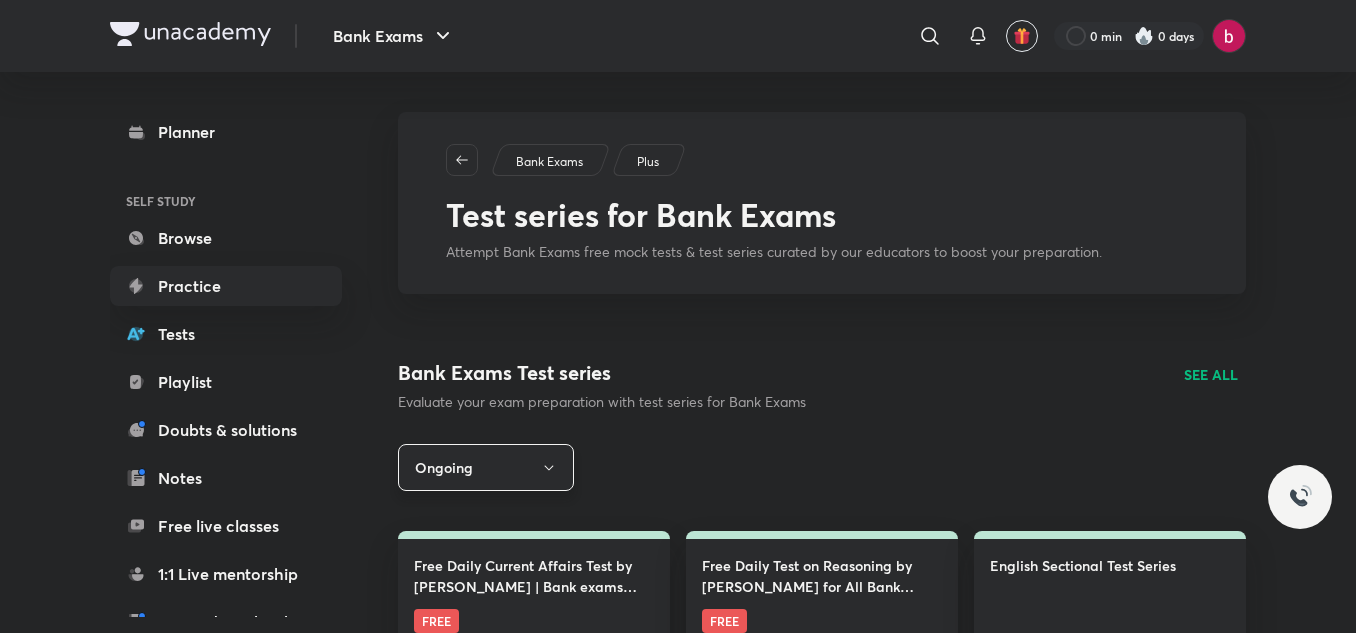 click 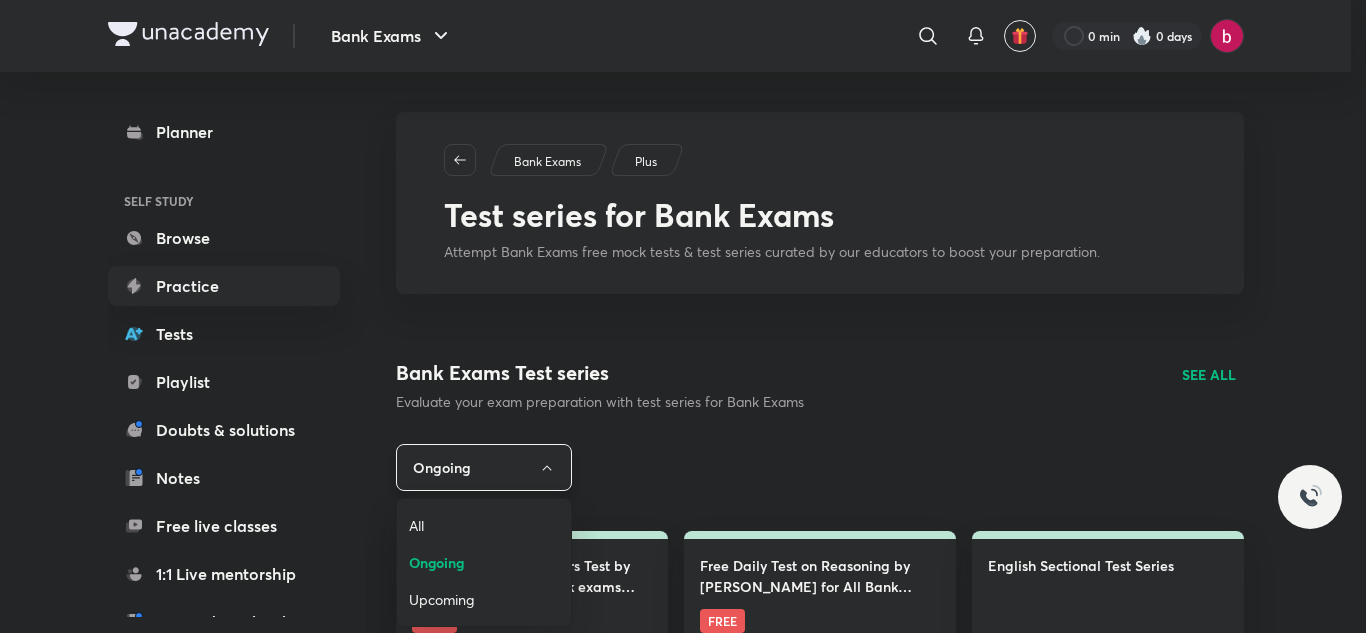 click at bounding box center [683, 316] 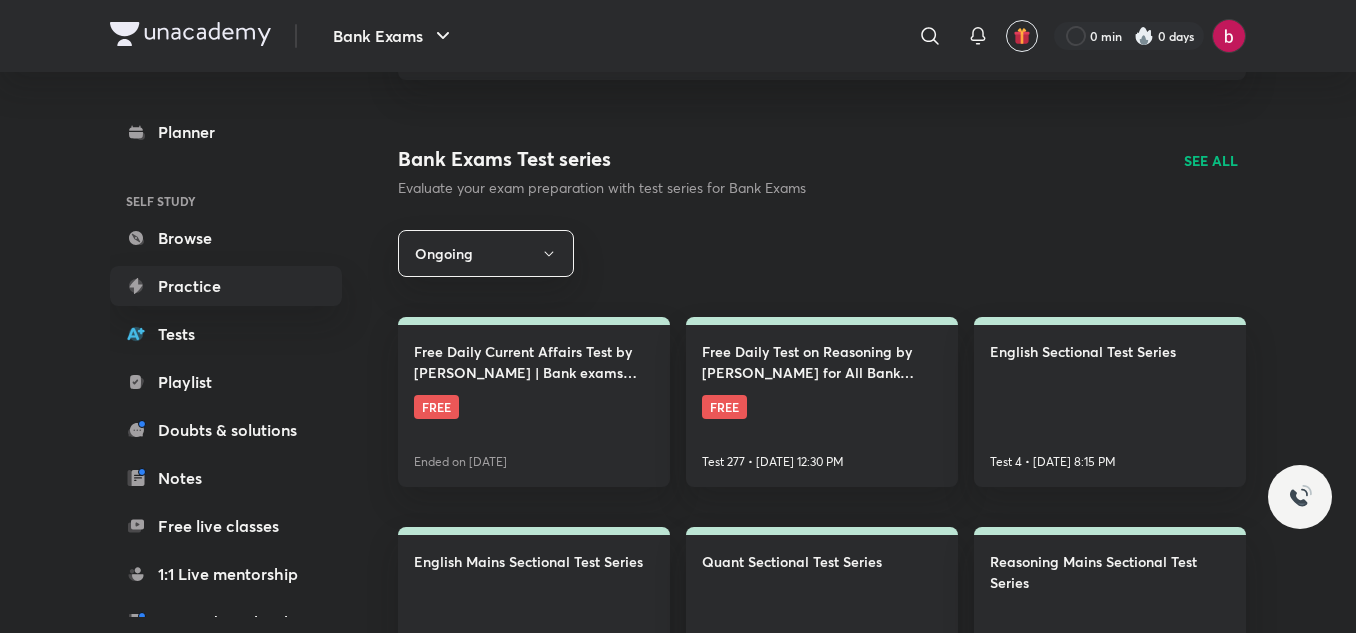 scroll, scrollTop: 0, scrollLeft: 0, axis: both 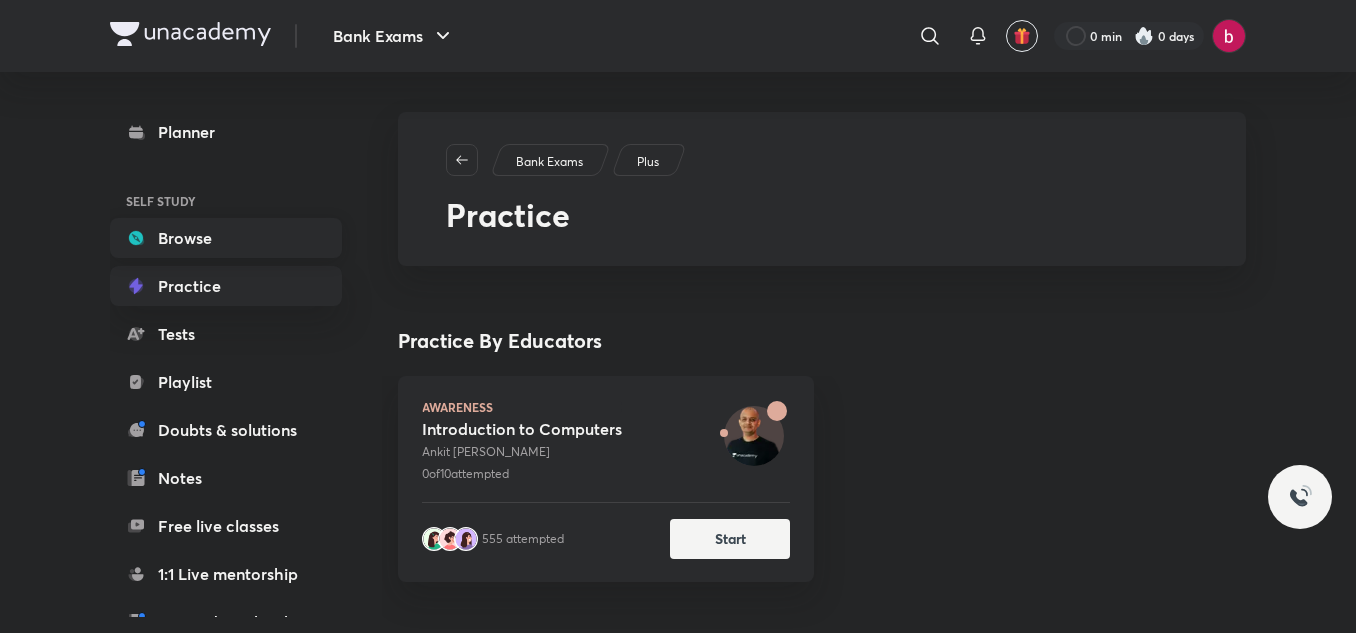 click on "Browse" at bounding box center (226, 238) 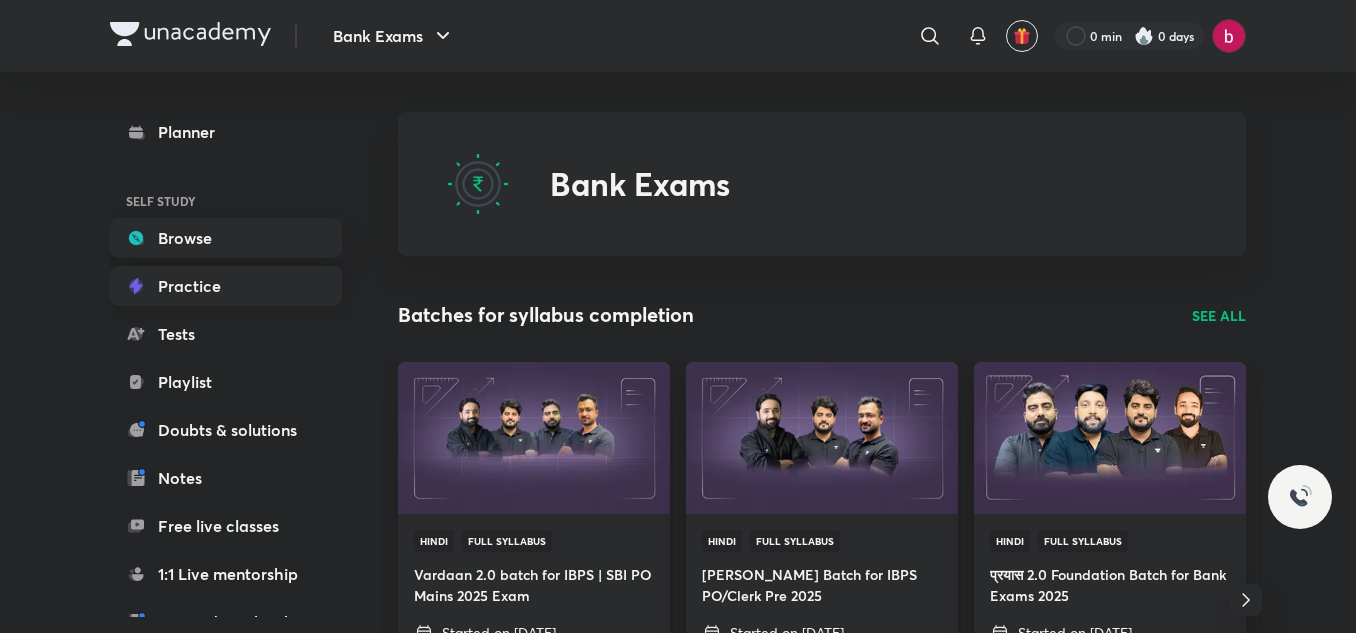 click on "Practice" at bounding box center (226, 286) 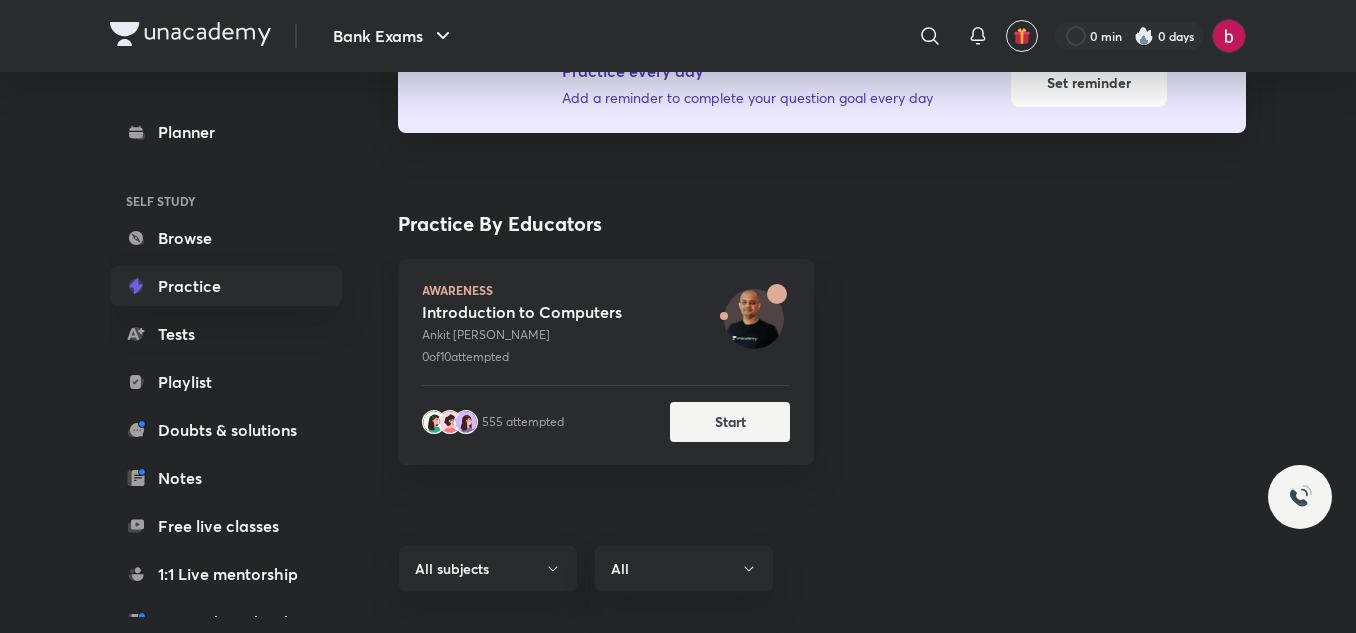 scroll, scrollTop: 280, scrollLeft: 0, axis: vertical 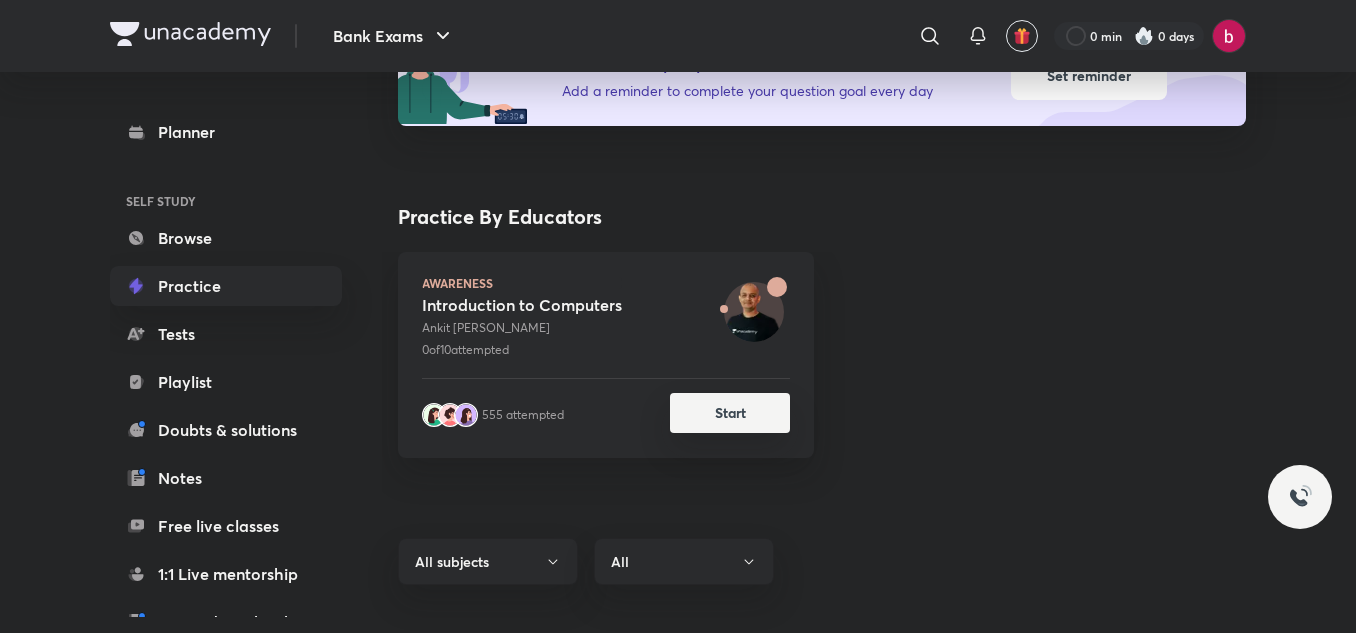click on "Start" at bounding box center [730, 413] 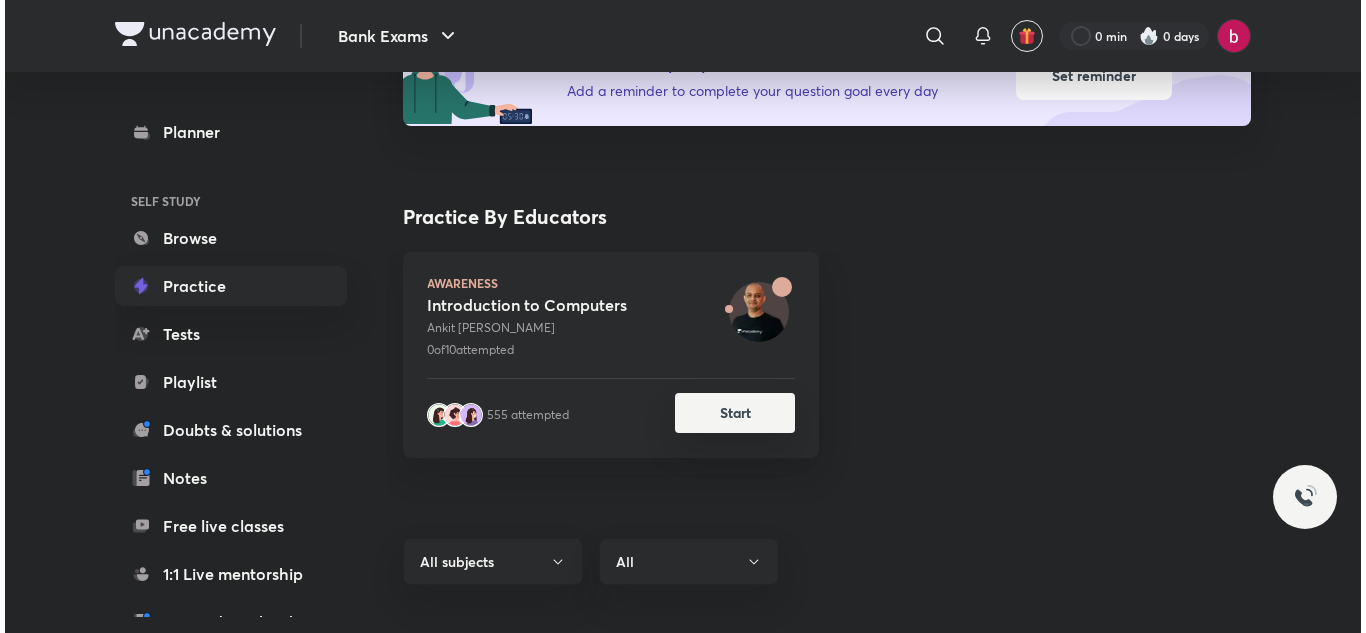 scroll, scrollTop: 0, scrollLeft: 0, axis: both 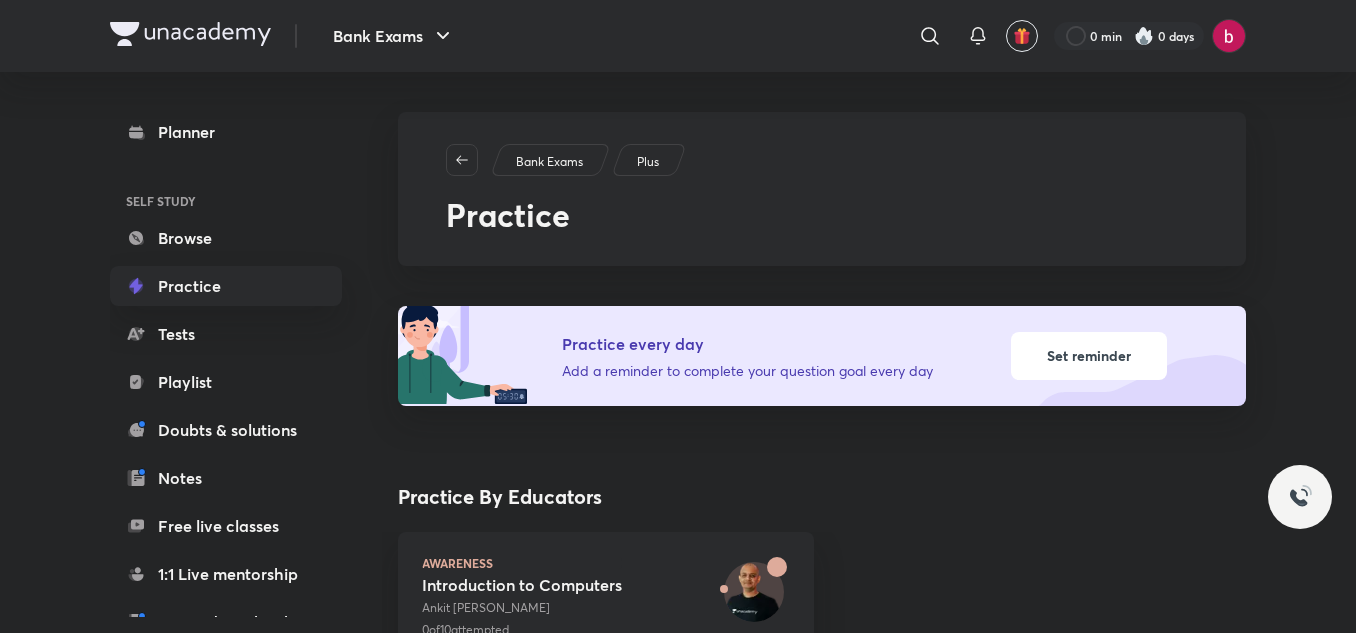 click on "Set reminder" at bounding box center (1089, 356) 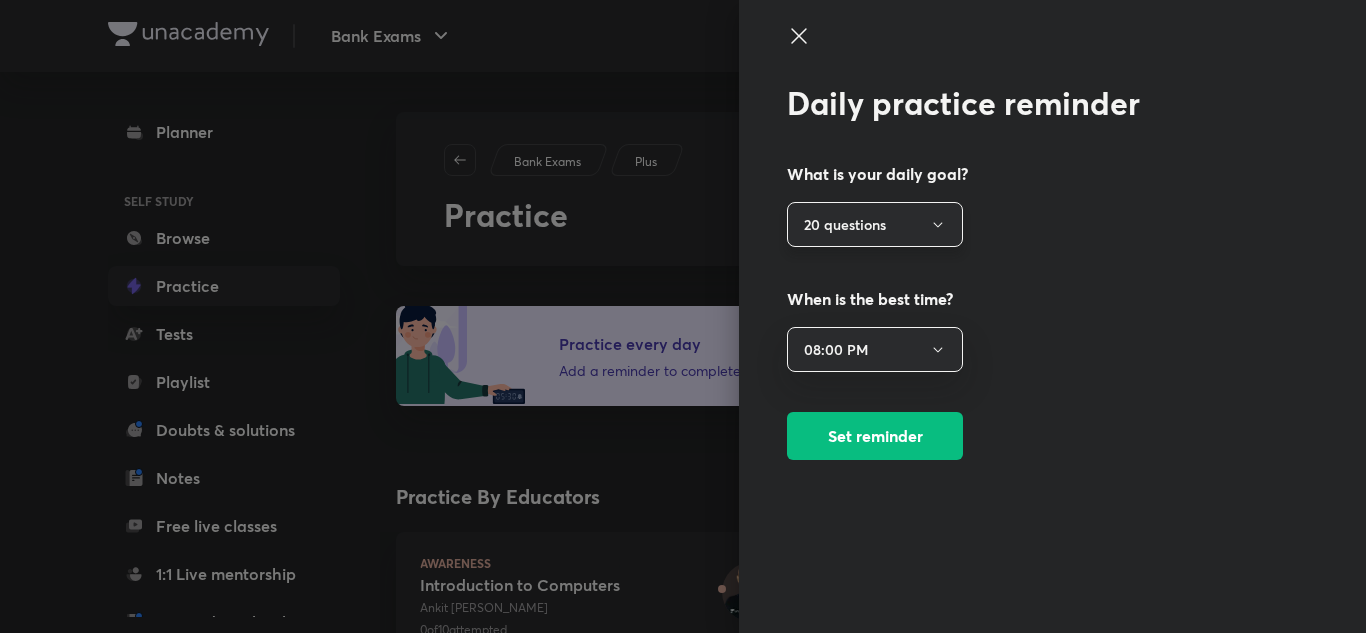 click 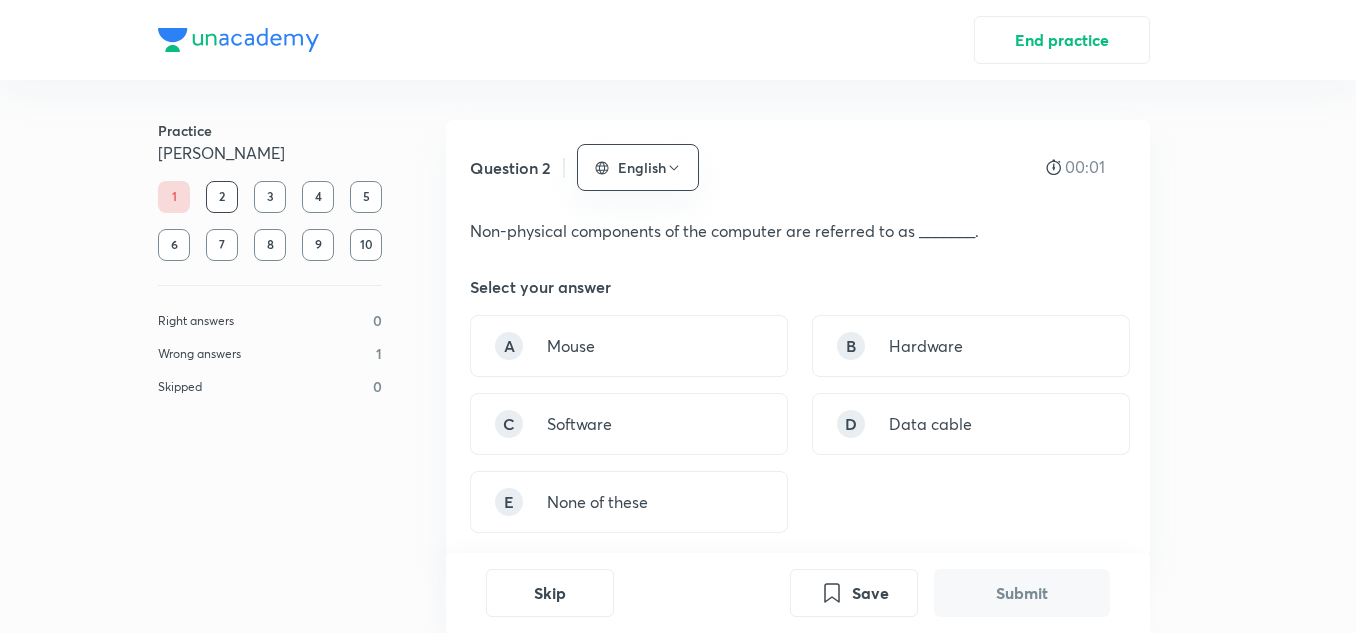 scroll, scrollTop: 0, scrollLeft: 0, axis: both 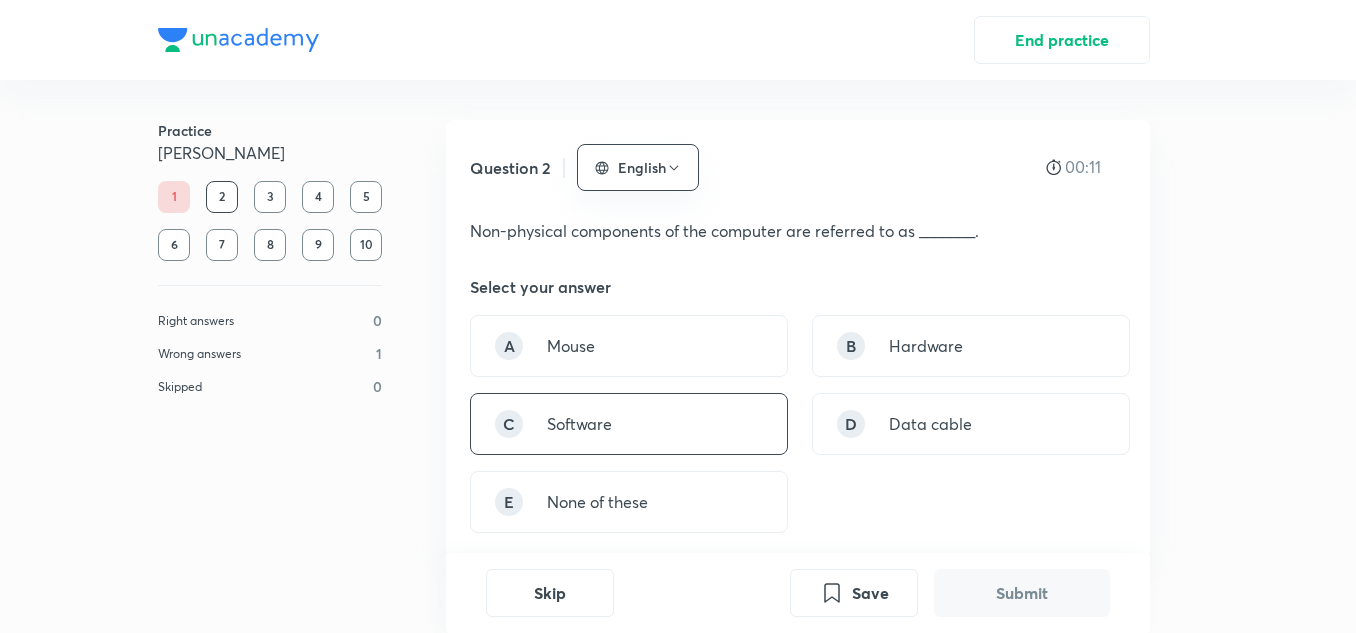 click on "Software" at bounding box center (579, 424) 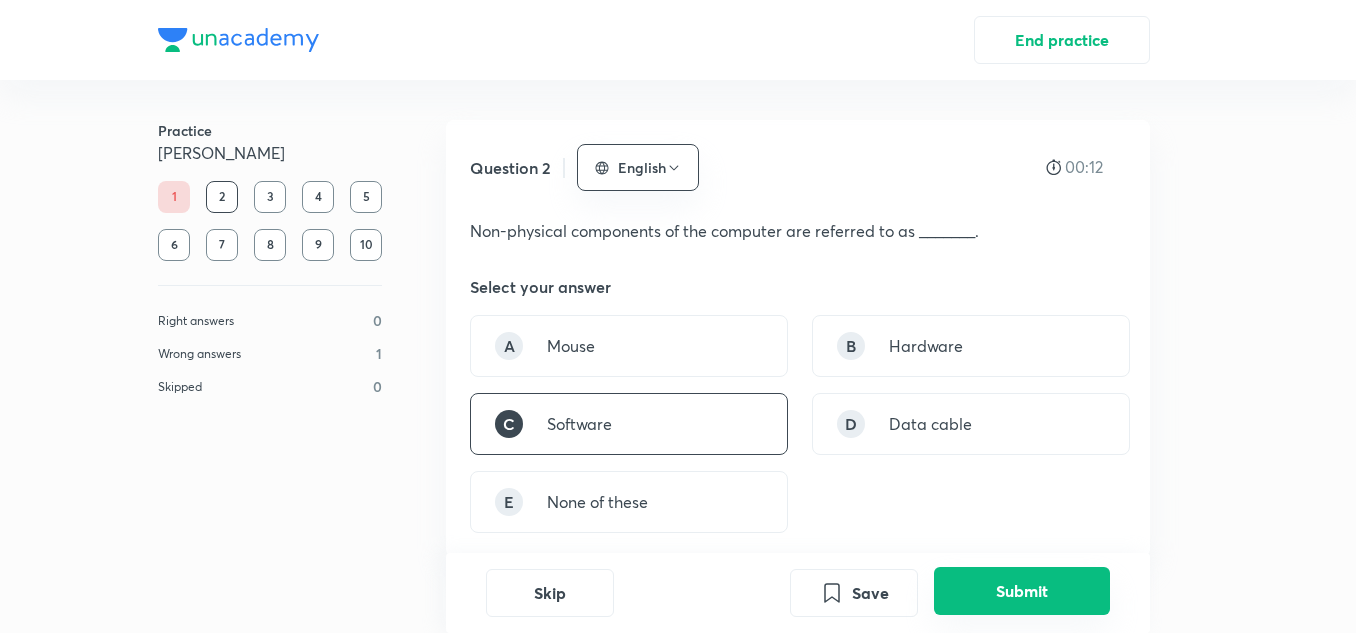 click on "Submit" at bounding box center [1022, 591] 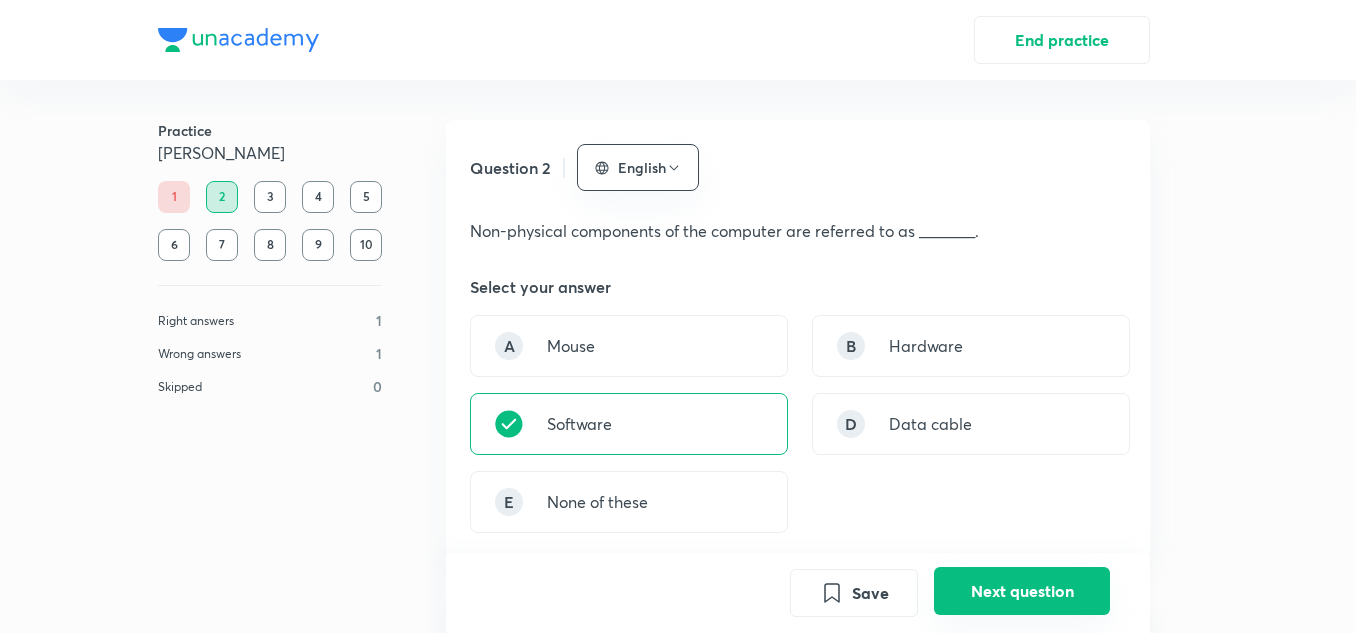 scroll, scrollTop: 581, scrollLeft: 0, axis: vertical 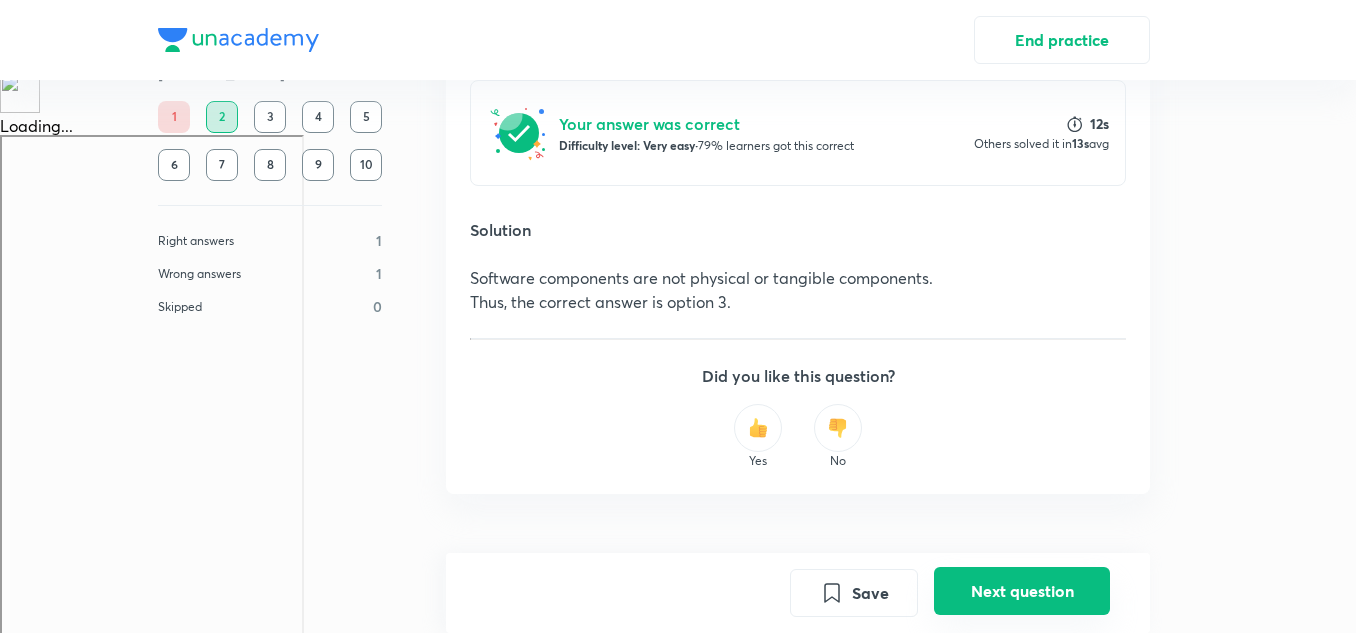 click on "Next question" at bounding box center [1022, 591] 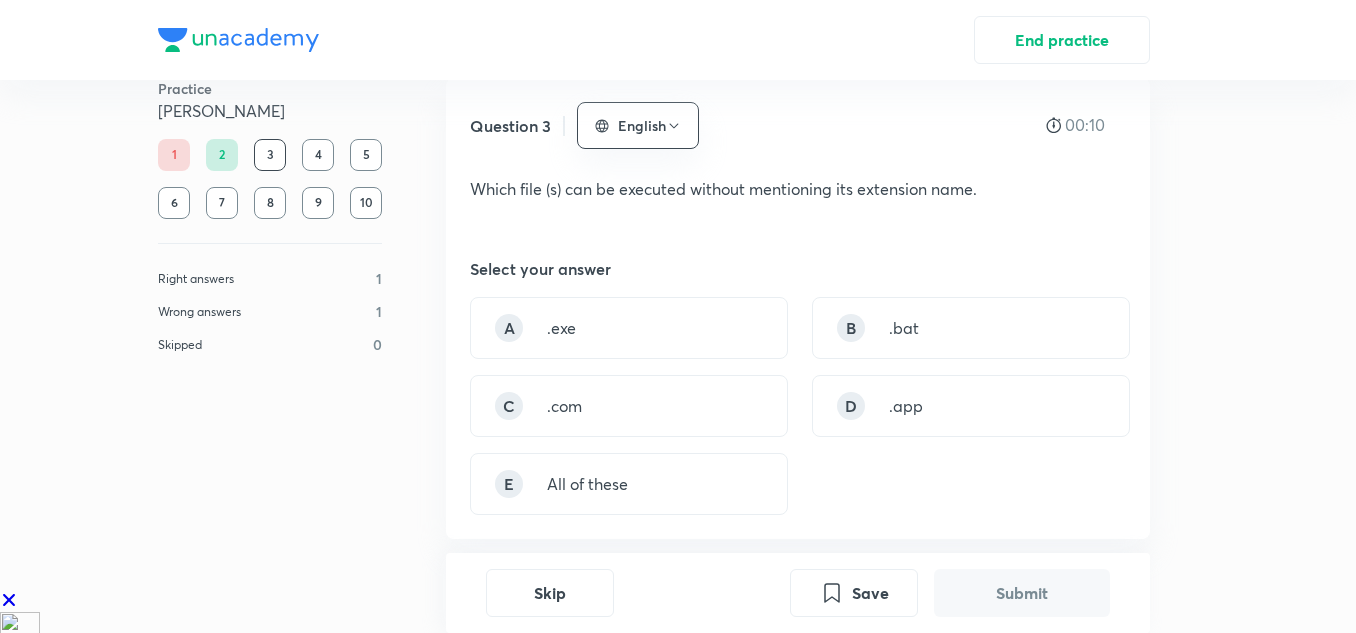 scroll, scrollTop: 48, scrollLeft: 0, axis: vertical 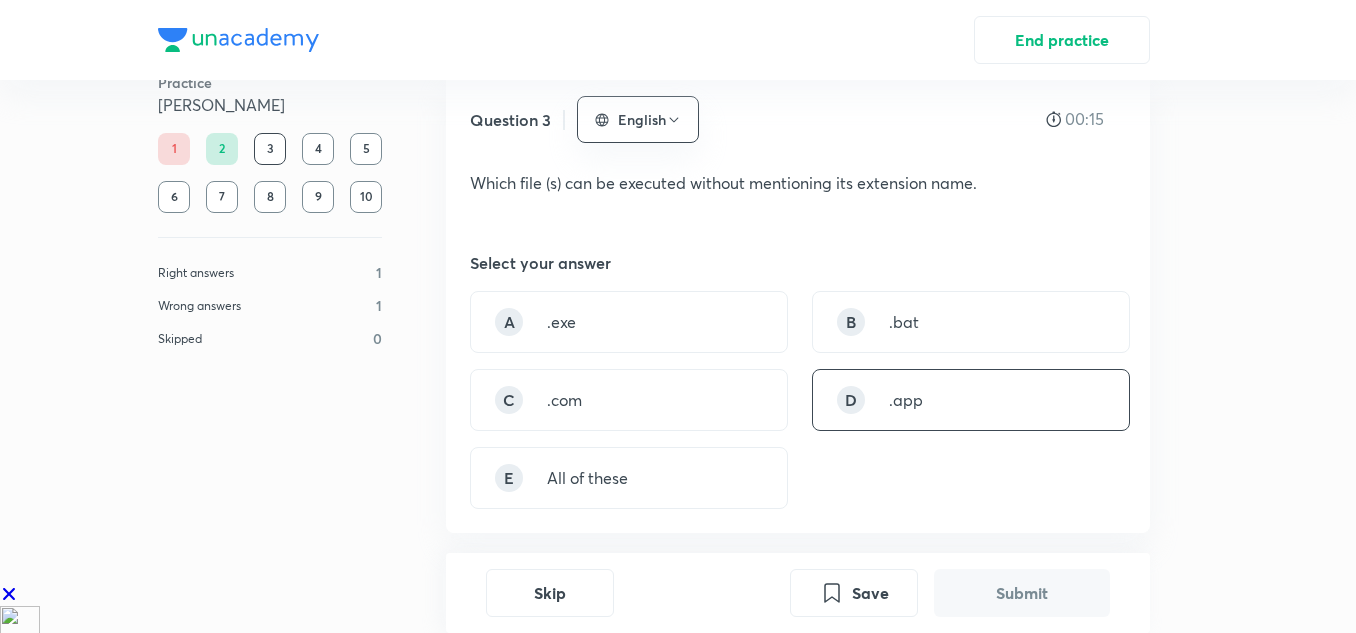 click on "D .app" at bounding box center [971, 400] 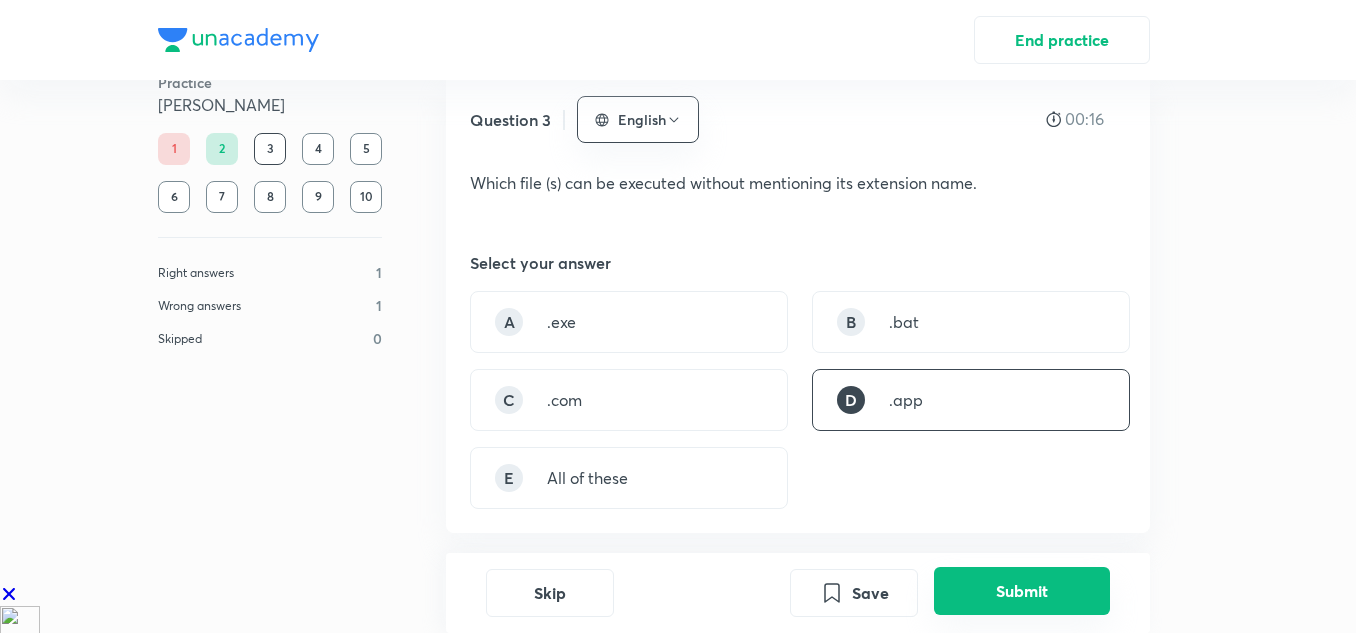 click on "Submit" at bounding box center [1022, 591] 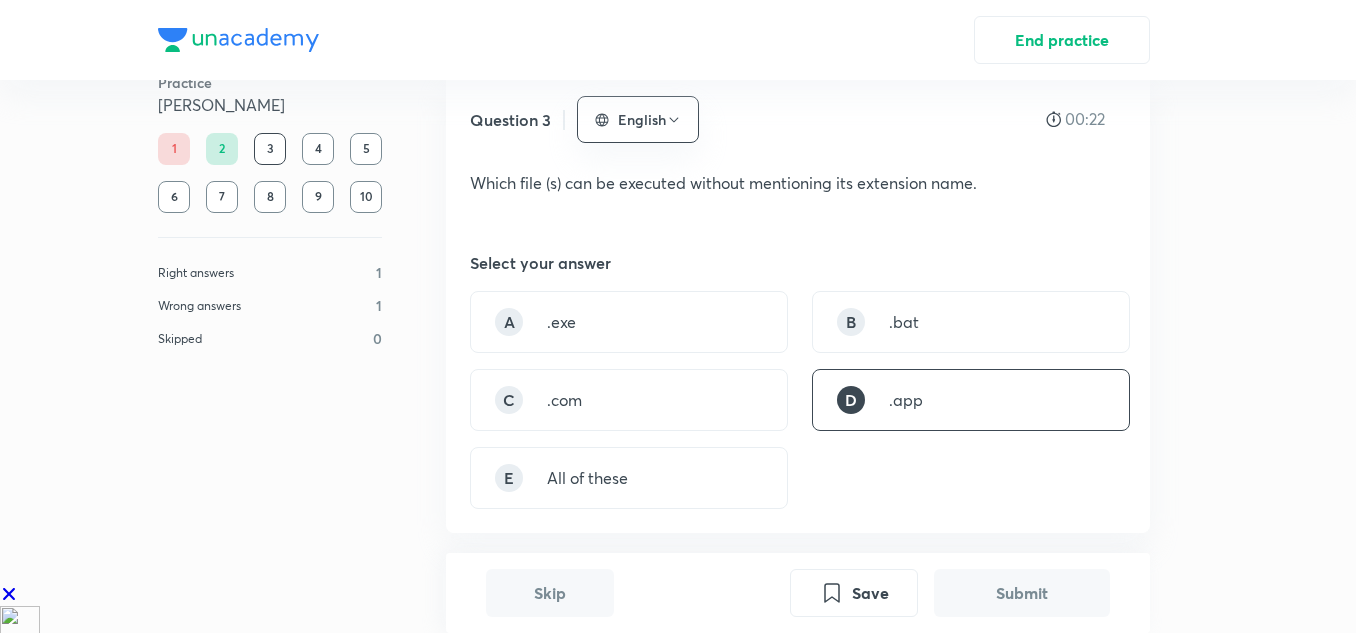 scroll, scrollTop: 581, scrollLeft: 0, axis: vertical 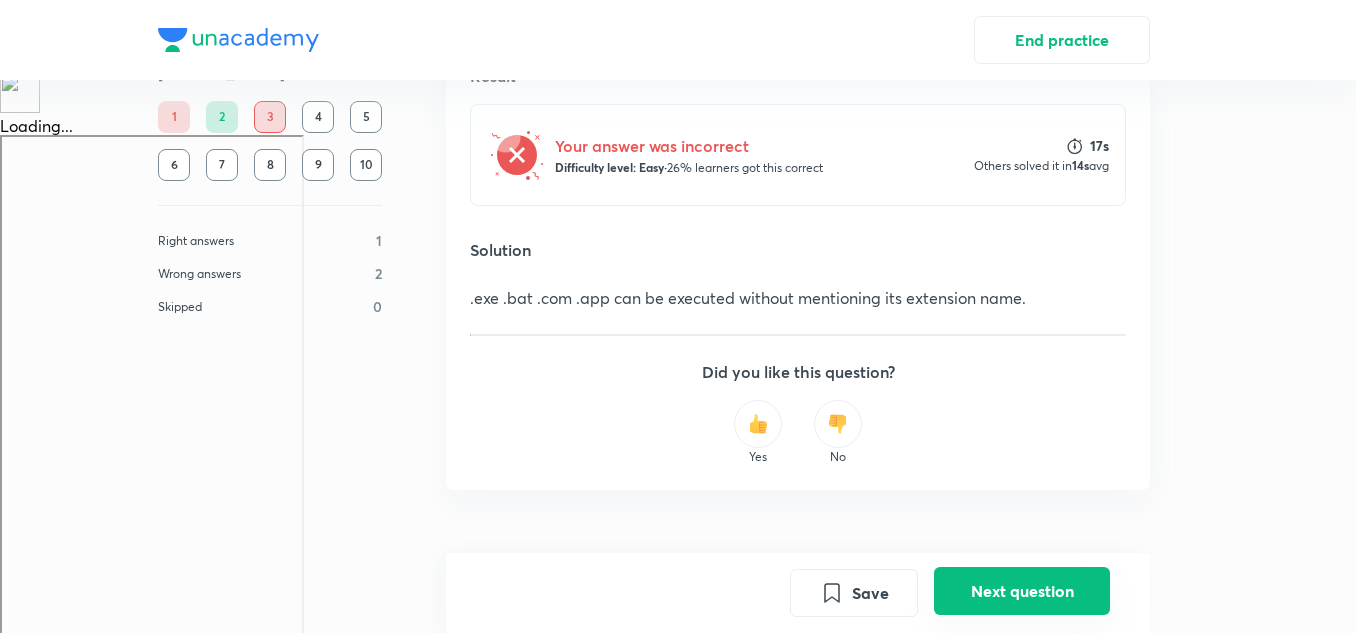 click on "Next question" at bounding box center [1022, 591] 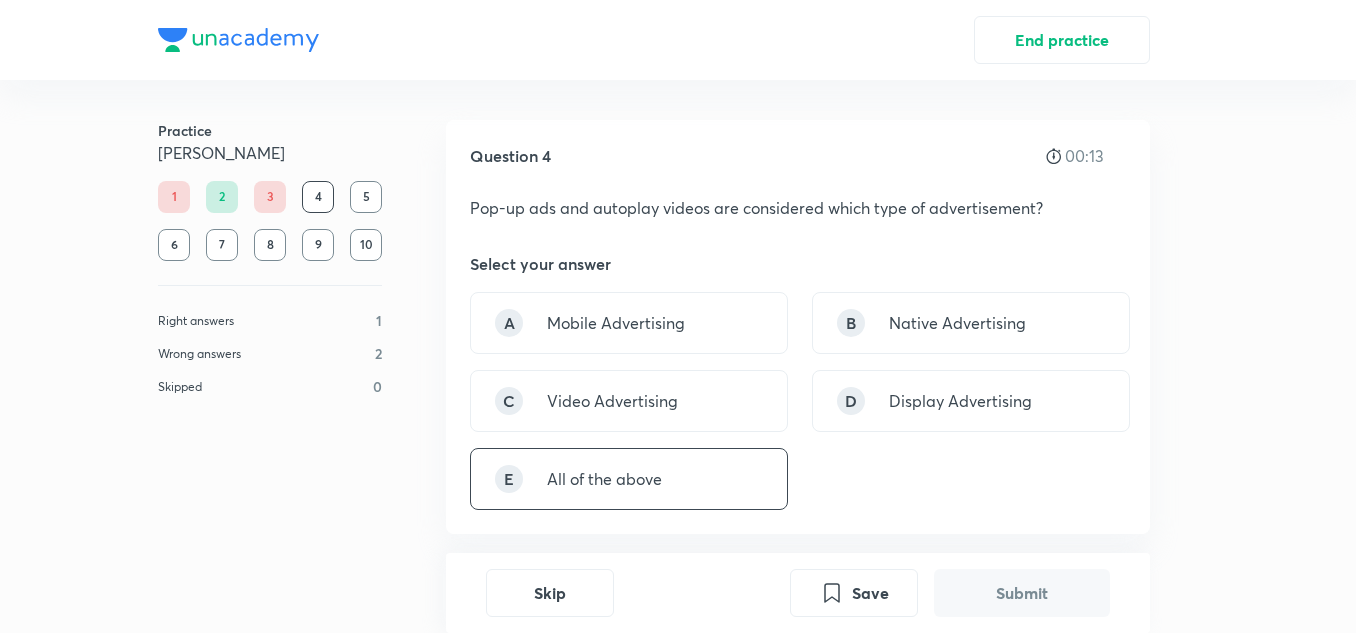 click on "E All of the above" at bounding box center [629, 479] 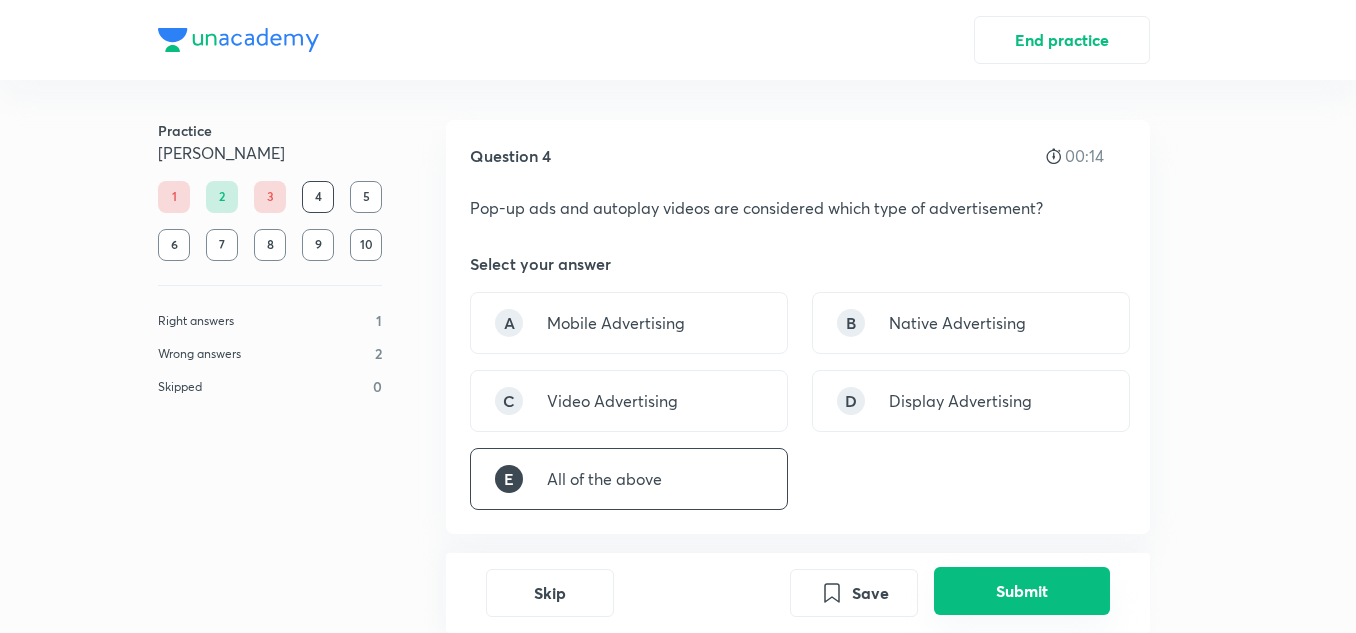 click on "Submit" at bounding box center (1022, 591) 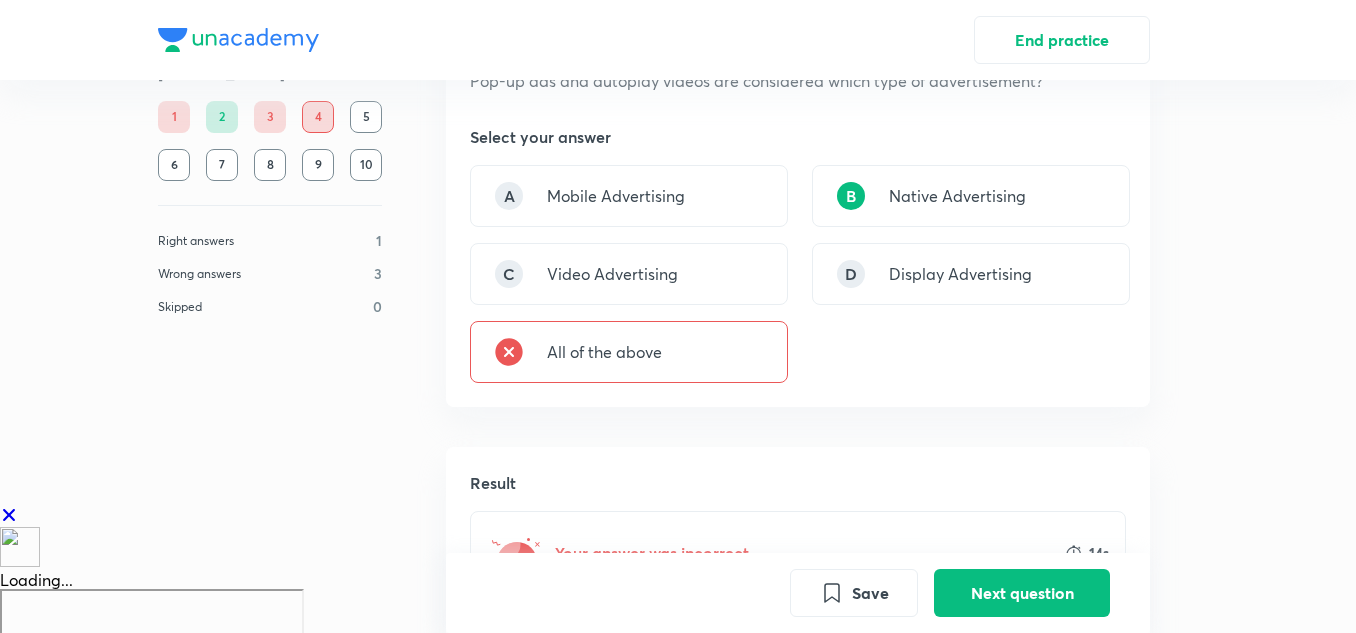 scroll, scrollTop: 128, scrollLeft: 0, axis: vertical 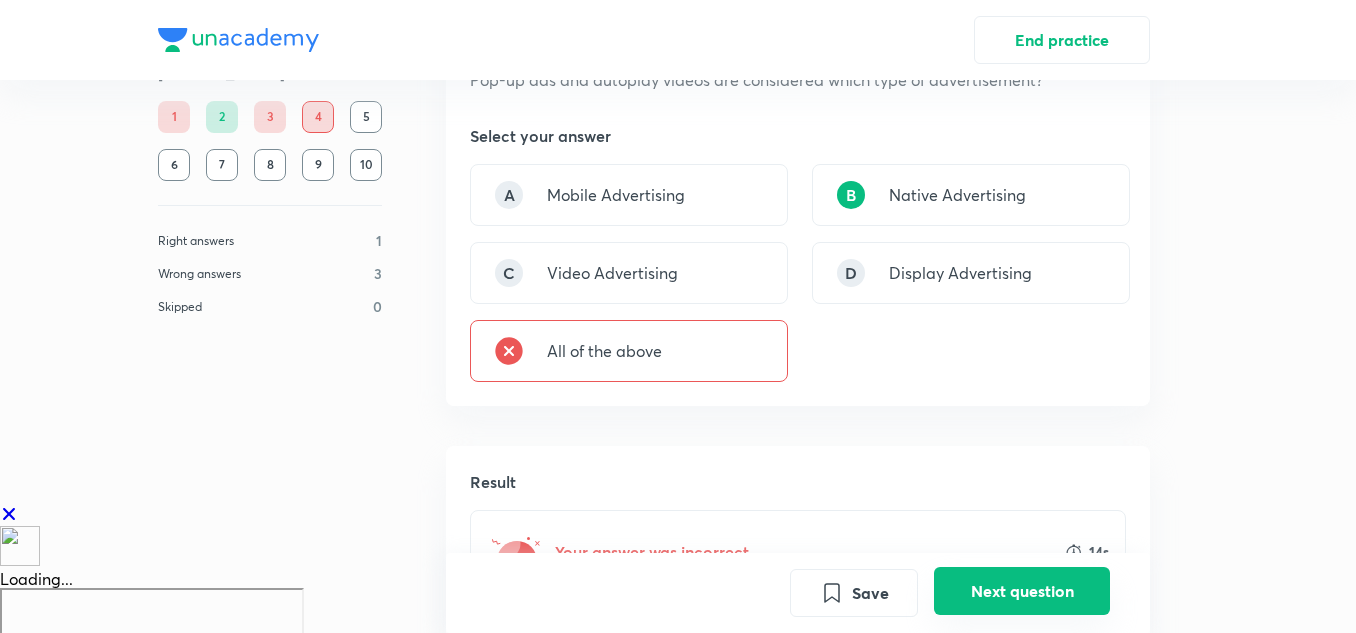 click on "Next question" at bounding box center [1022, 591] 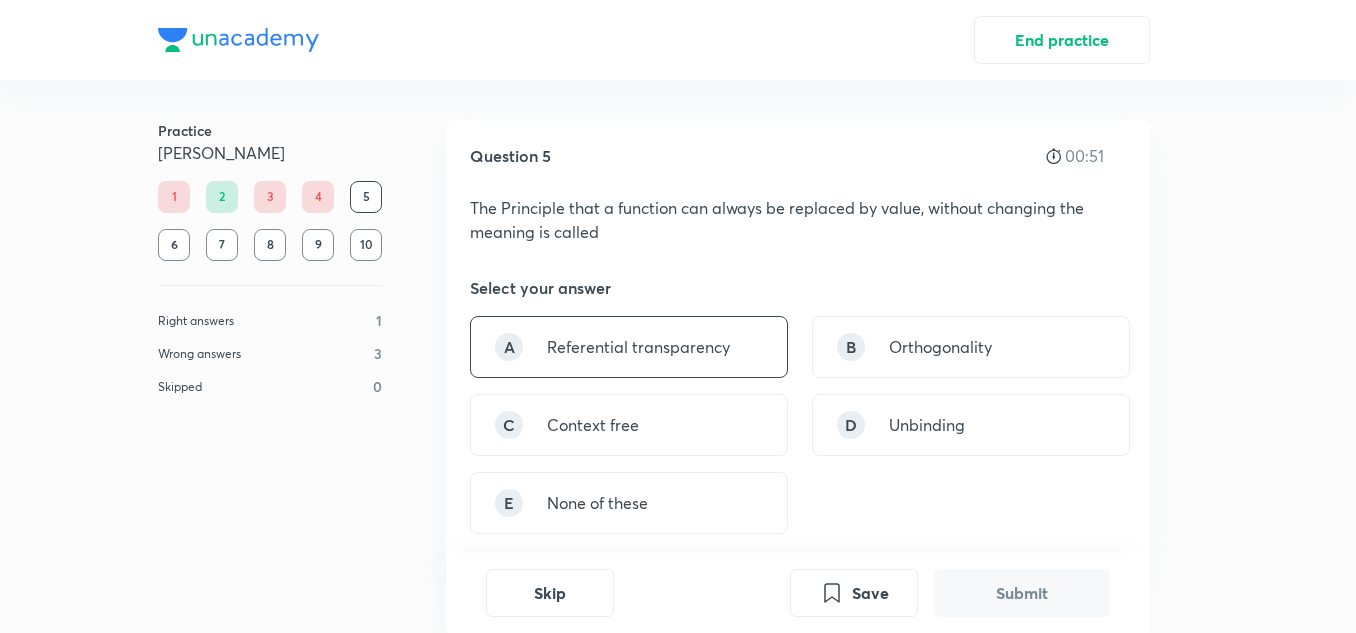 click on "A Referential transparency" at bounding box center (629, 347) 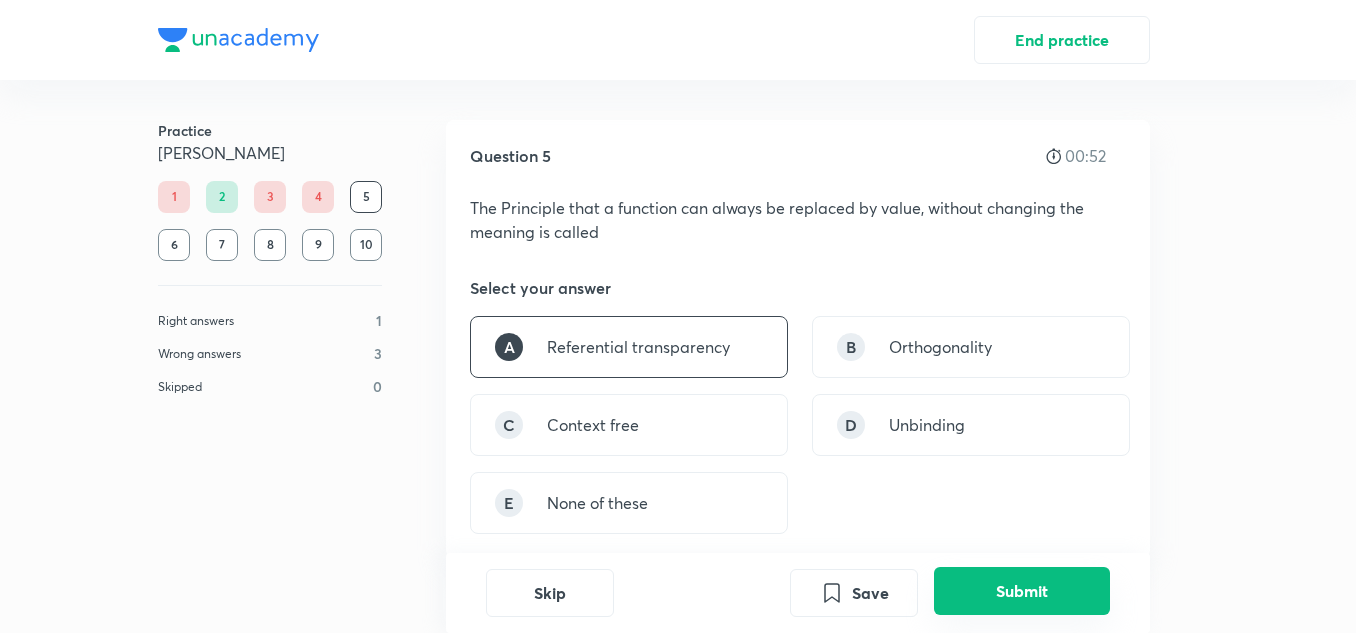 click on "Submit" at bounding box center (1022, 591) 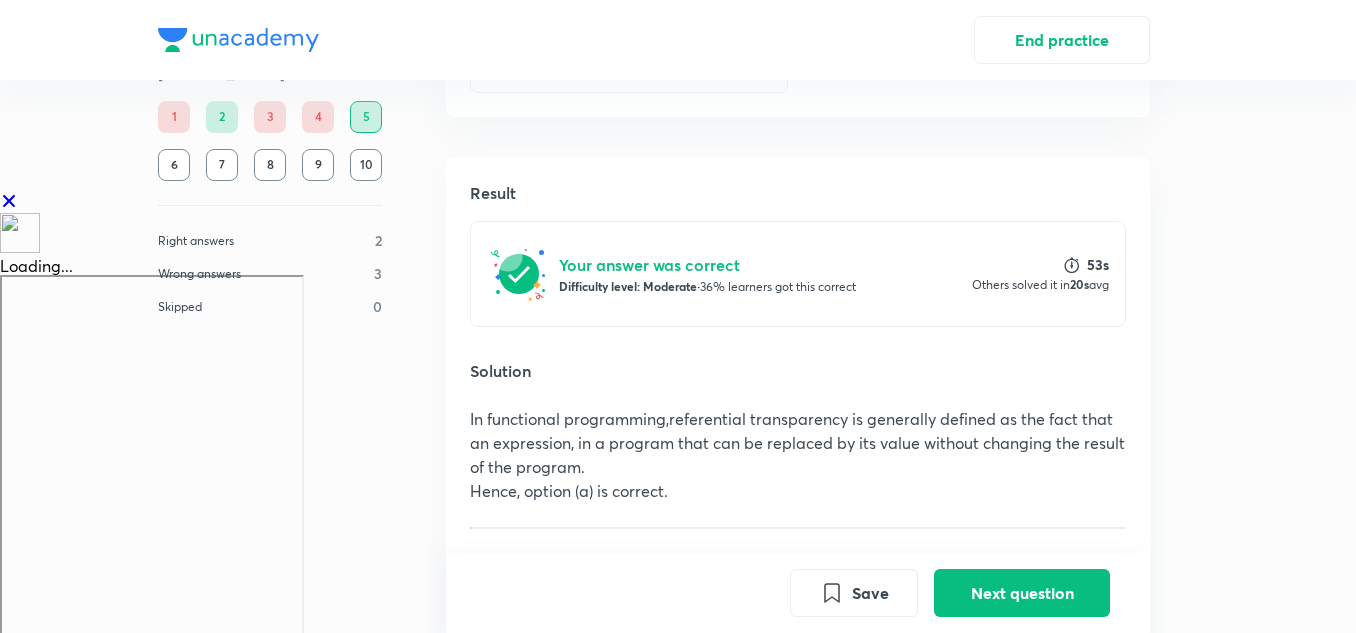 scroll, scrollTop: 487, scrollLeft: 0, axis: vertical 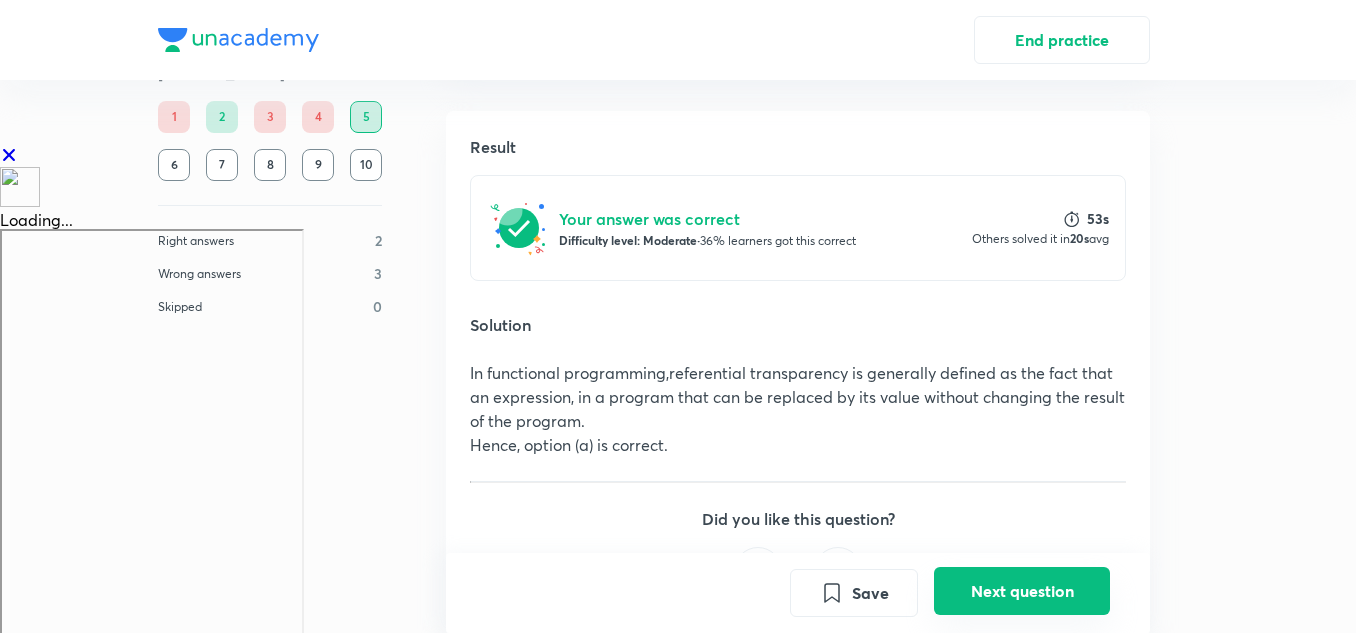 click on "Next question" at bounding box center [1022, 591] 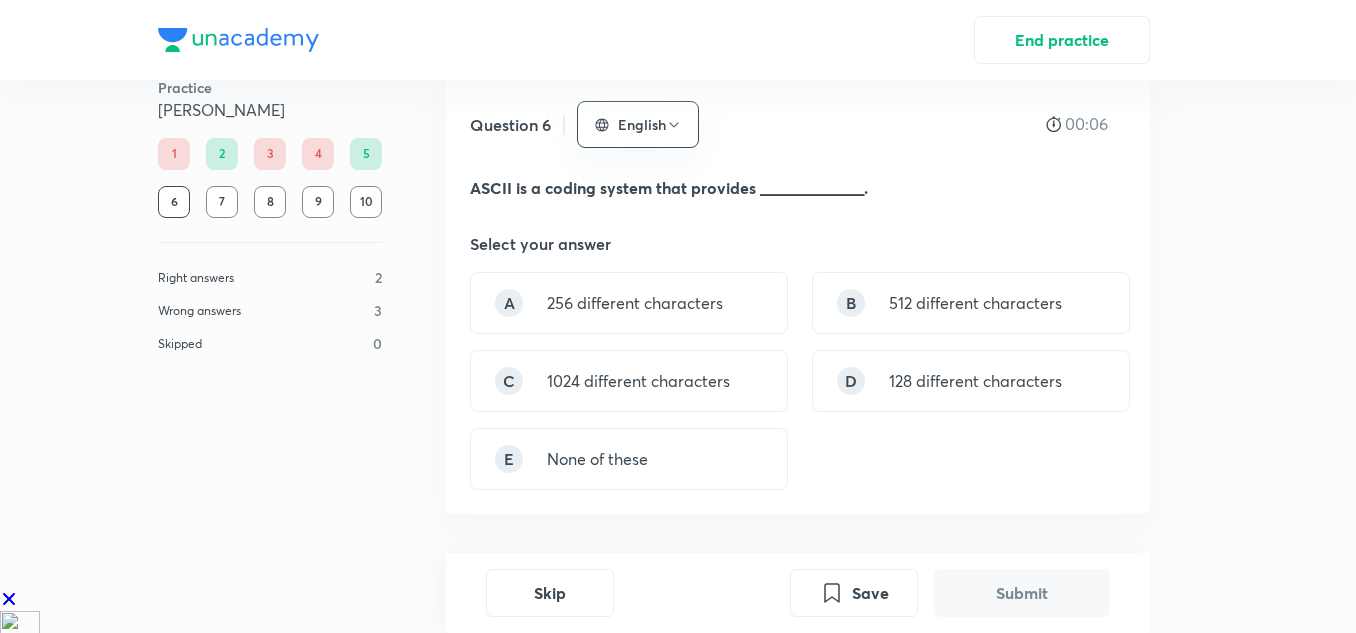 scroll, scrollTop: 44, scrollLeft: 0, axis: vertical 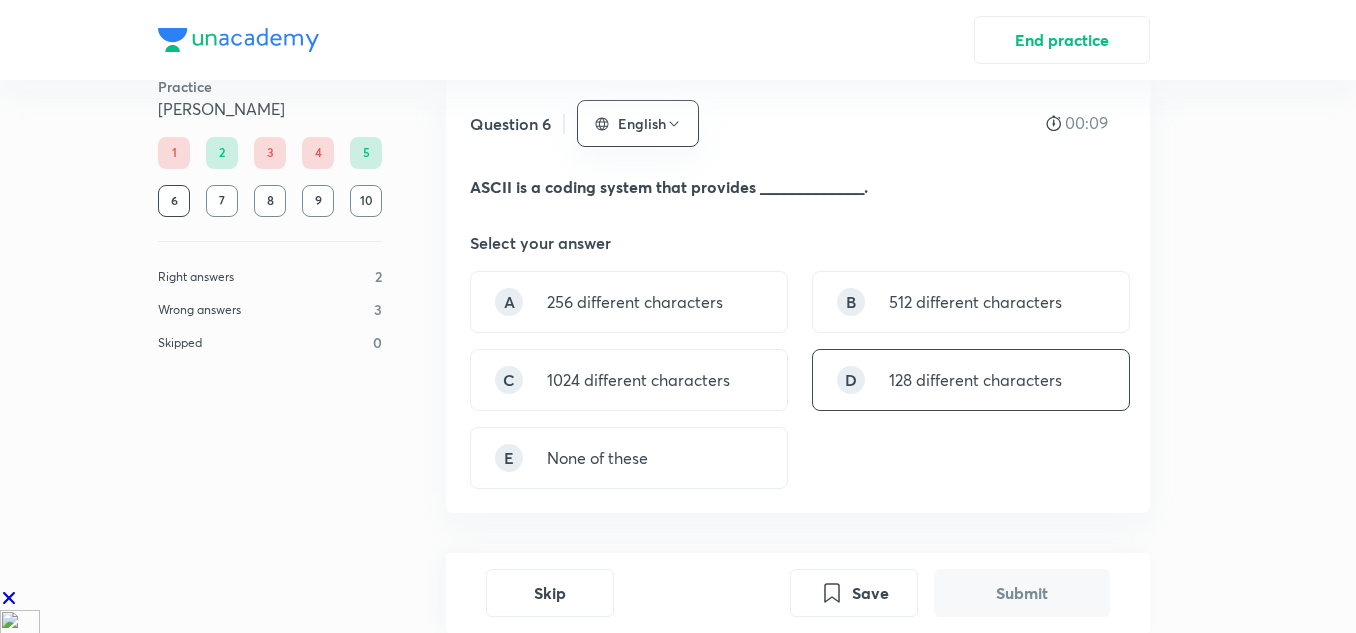 click on "D 128 different characters" at bounding box center [971, 380] 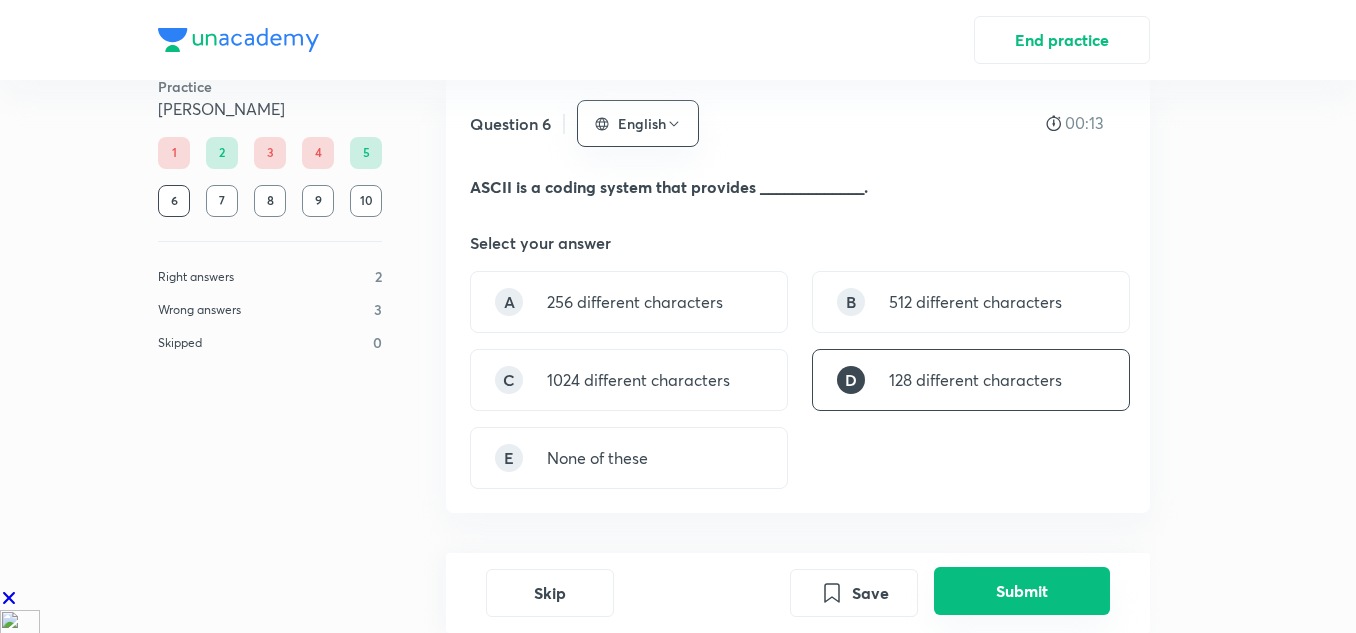 click on "Submit" at bounding box center [1022, 591] 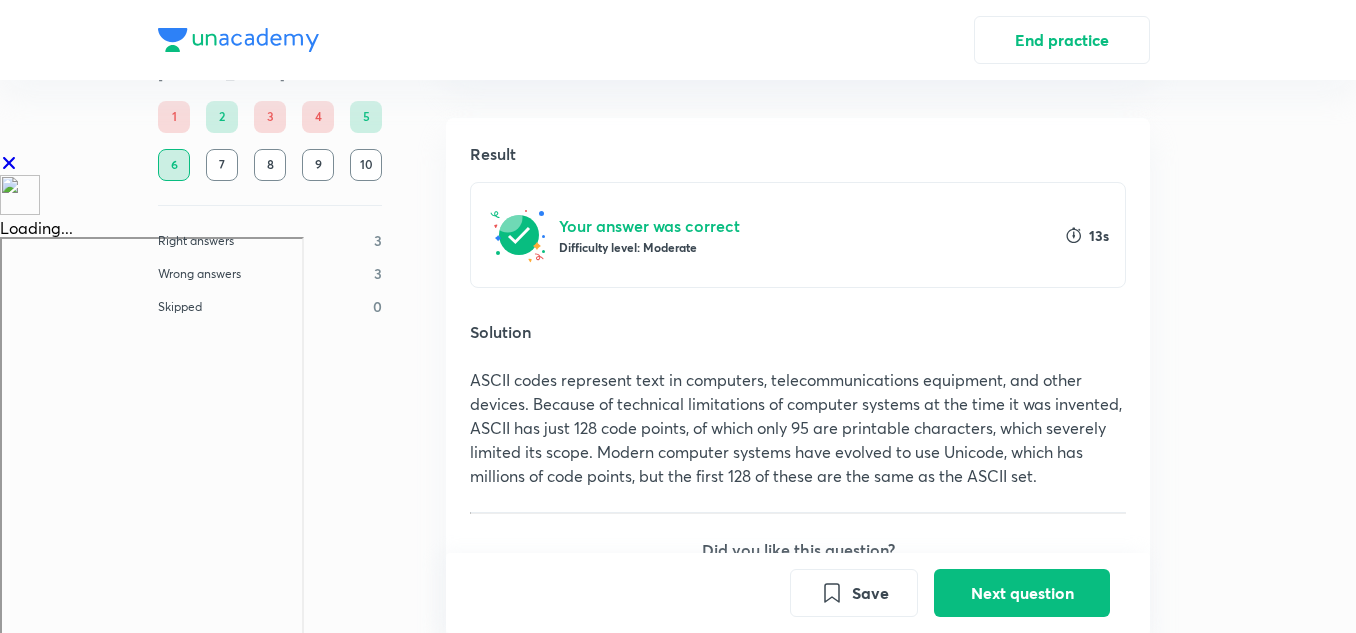 scroll, scrollTop: 493, scrollLeft: 0, axis: vertical 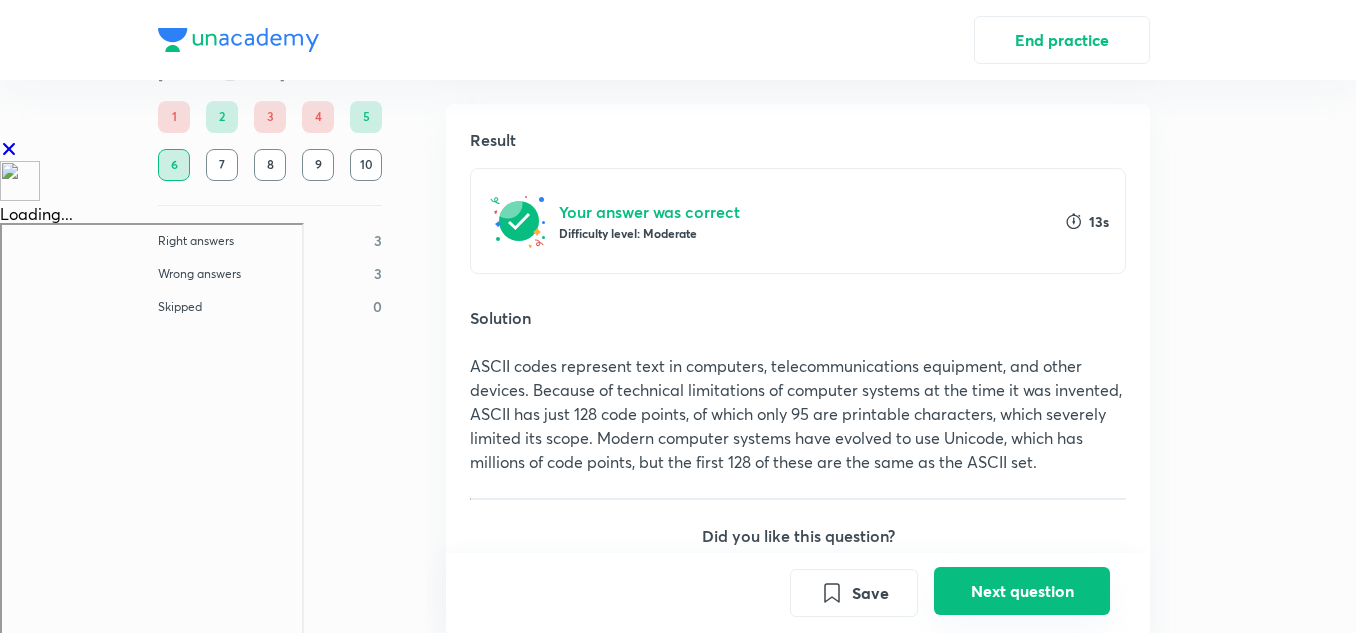 click on "Next question" at bounding box center (1022, 591) 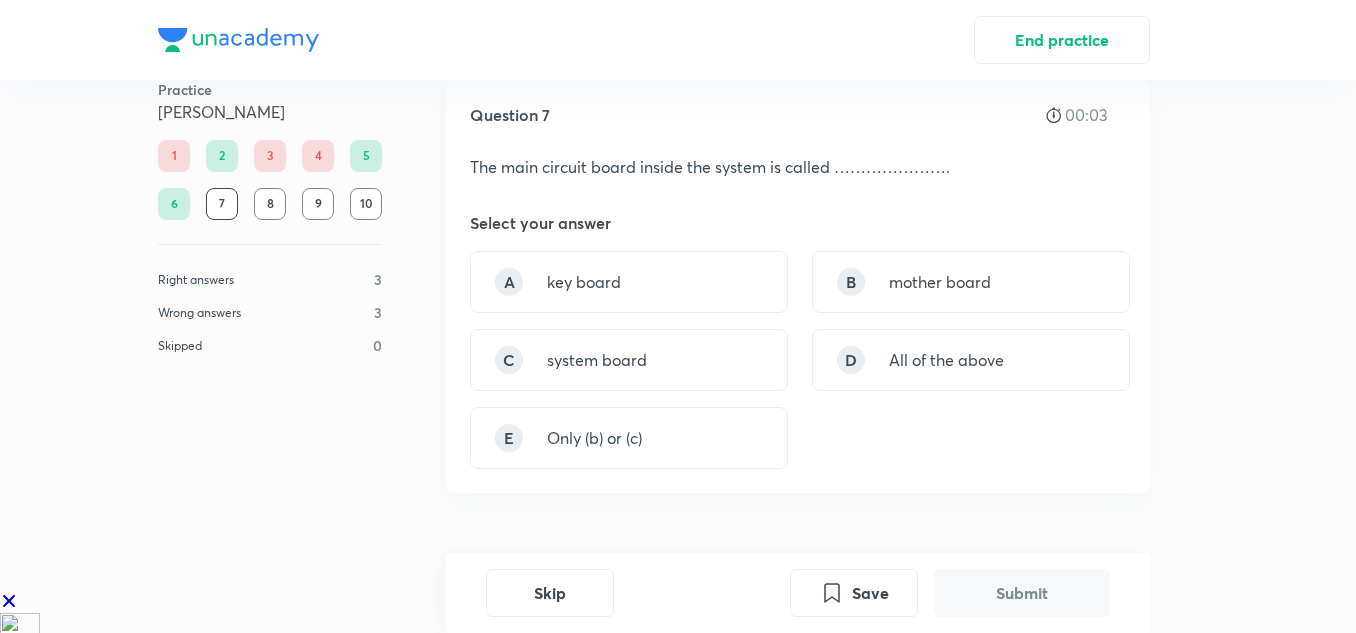 scroll, scrollTop: 42, scrollLeft: 0, axis: vertical 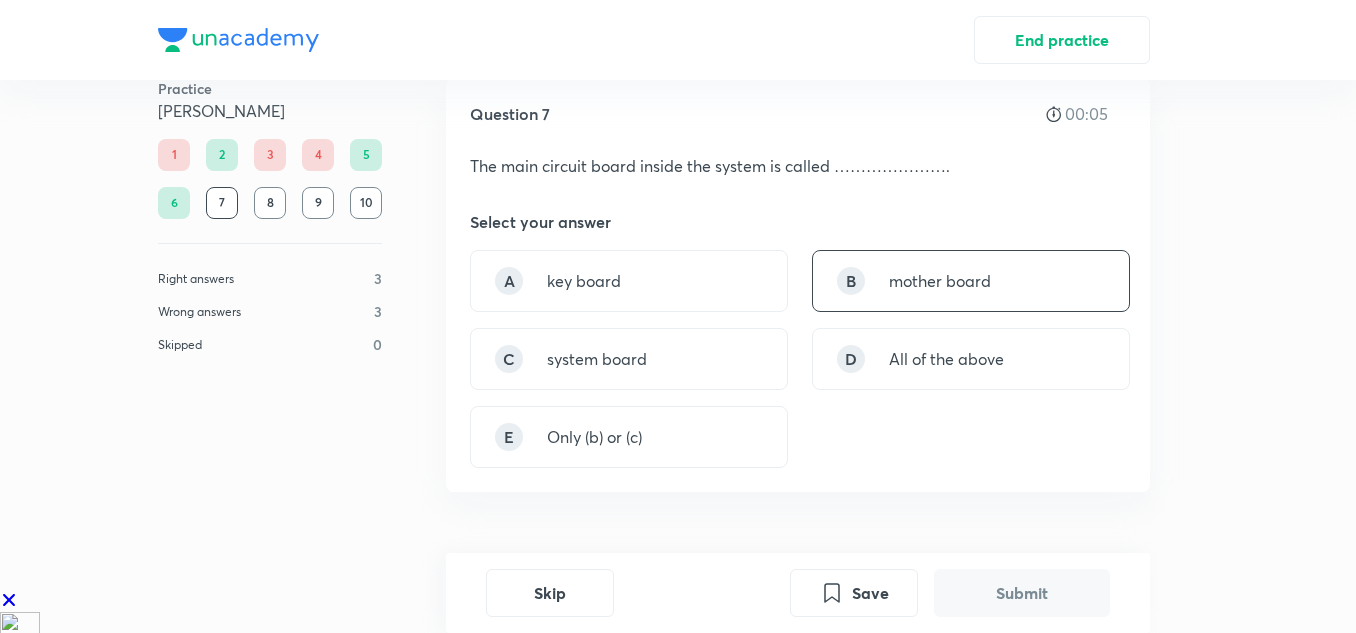 click on "mother board" at bounding box center [940, 281] 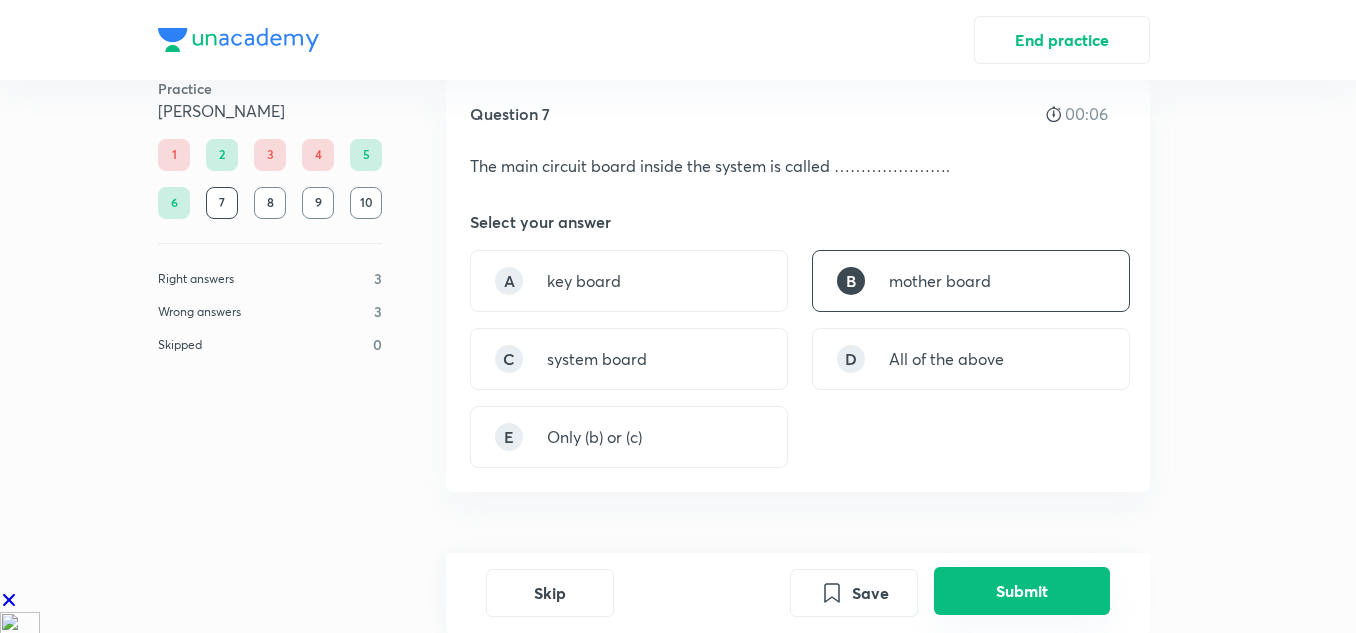 click on "Submit" at bounding box center [1022, 591] 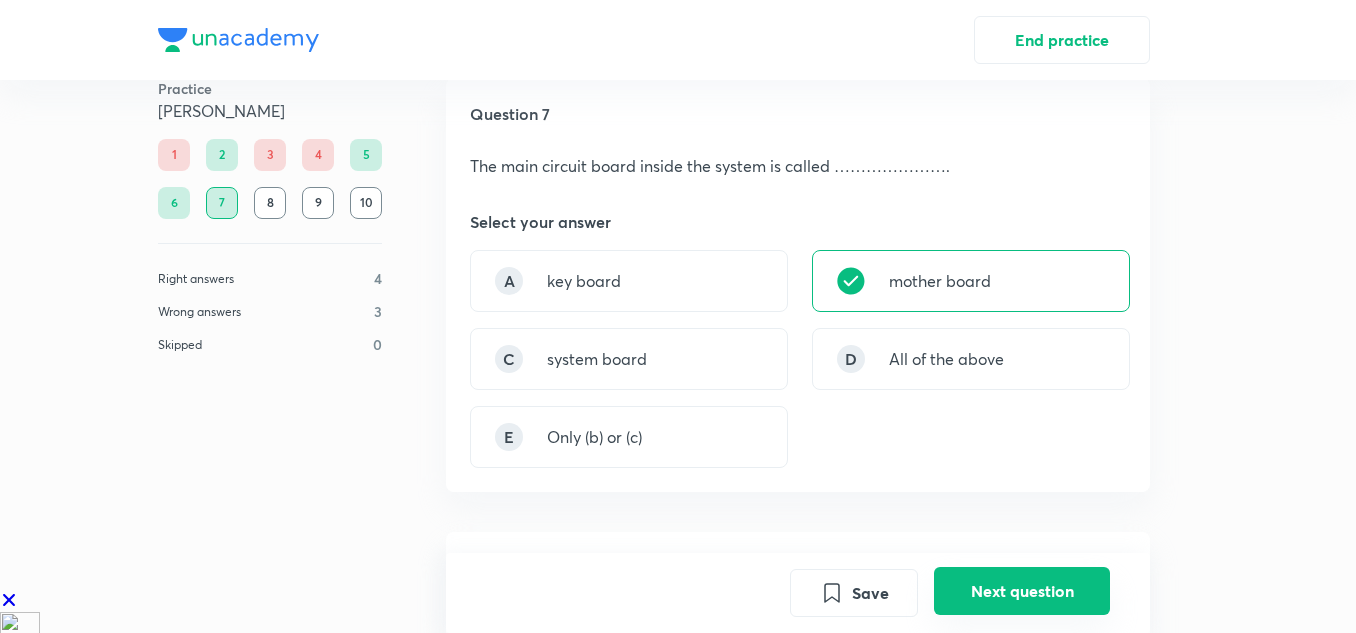 scroll, scrollTop: 534, scrollLeft: 0, axis: vertical 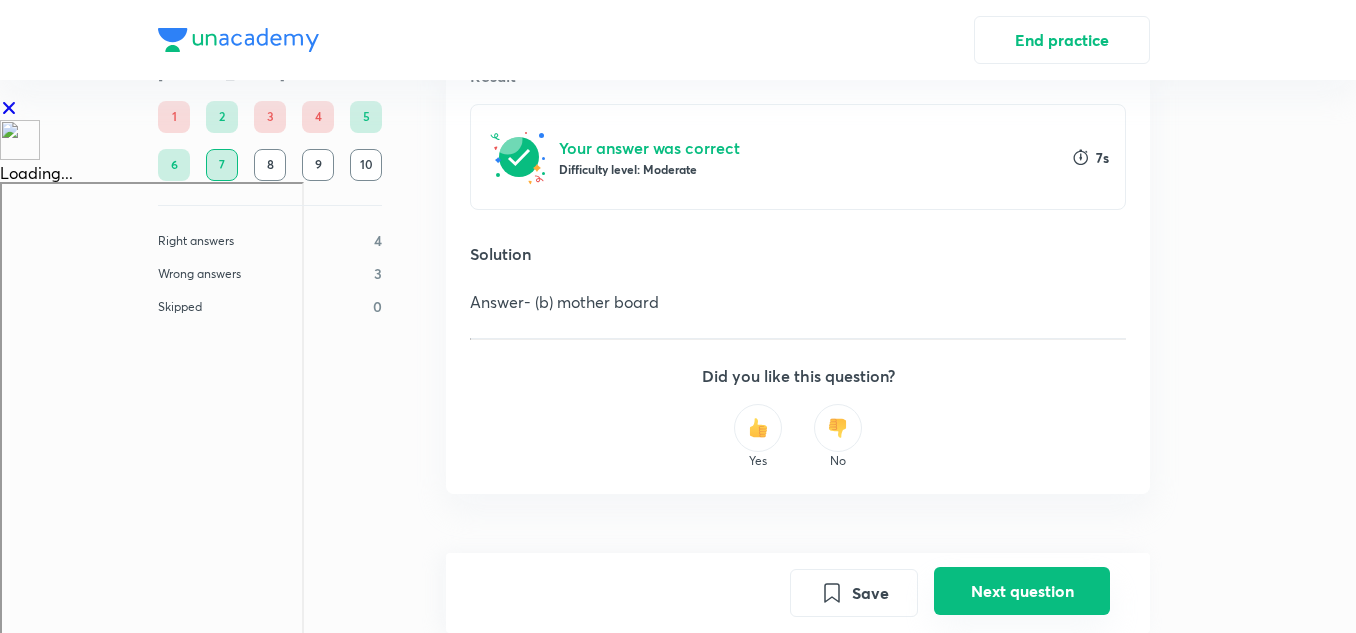 click on "Next question" at bounding box center (1022, 591) 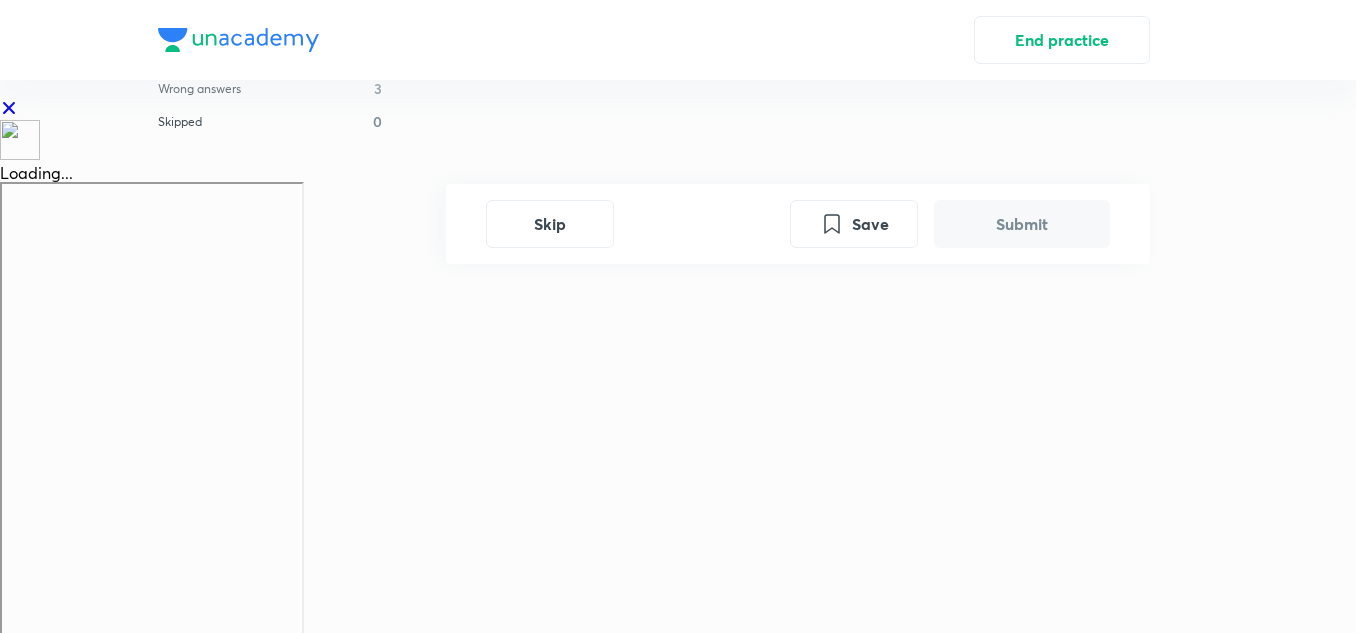 scroll, scrollTop: 0, scrollLeft: 0, axis: both 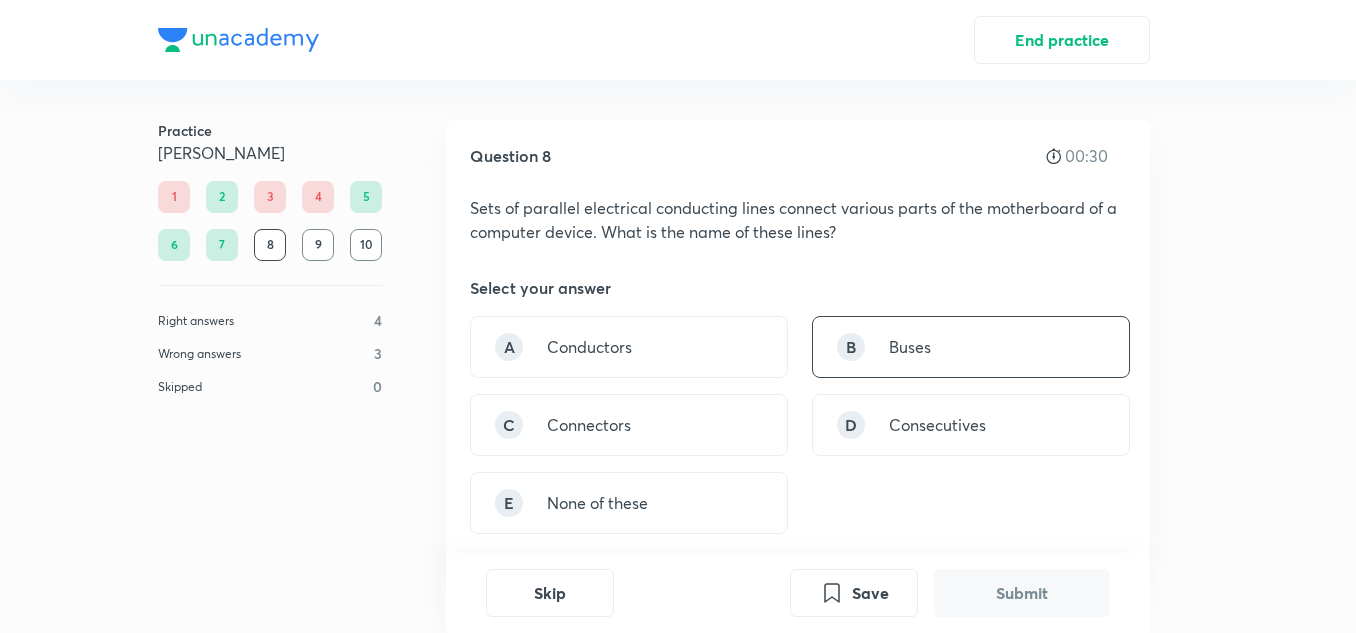 click on "B Buses" at bounding box center (971, 347) 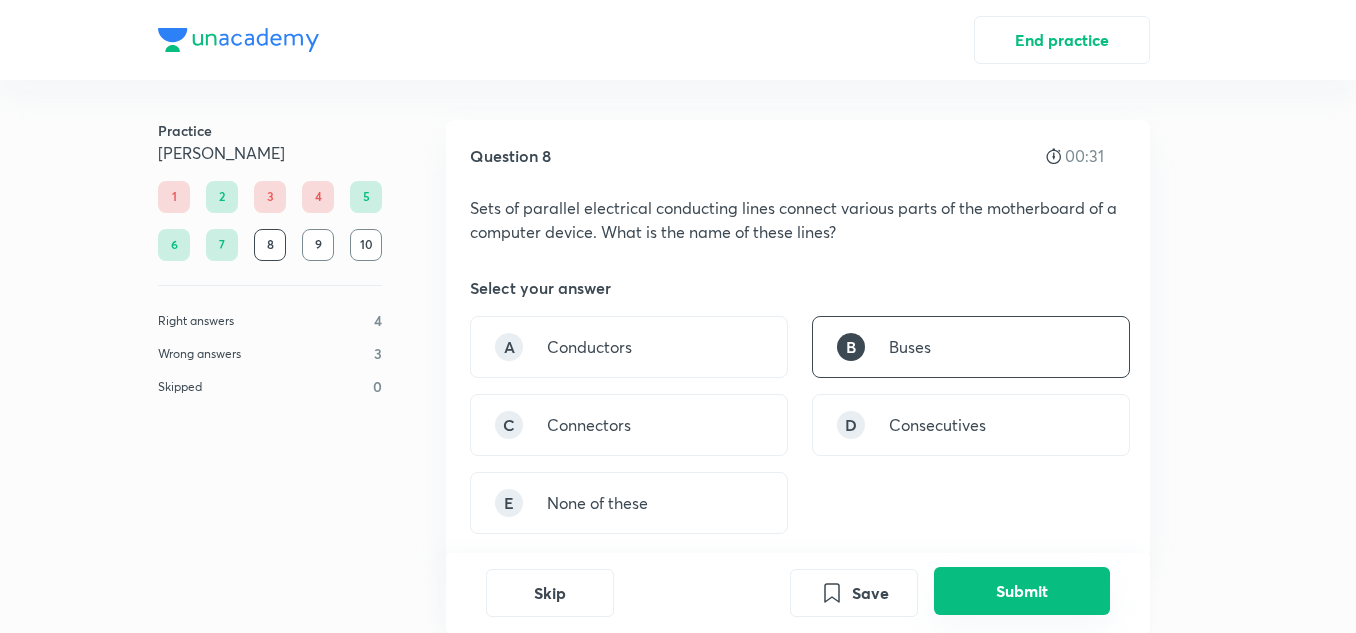 click on "Submit" at bounding box center [1022, 591] 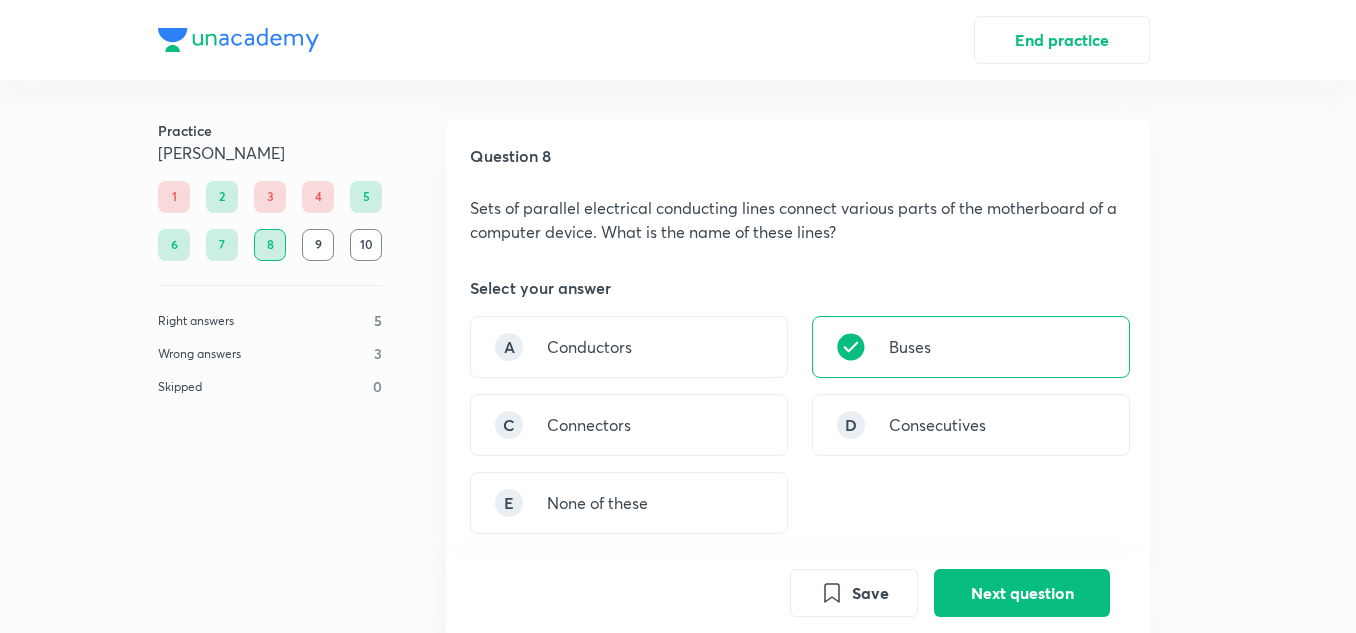scroll, scrollTop: 558, scrollLeft: 0, axis: vertical 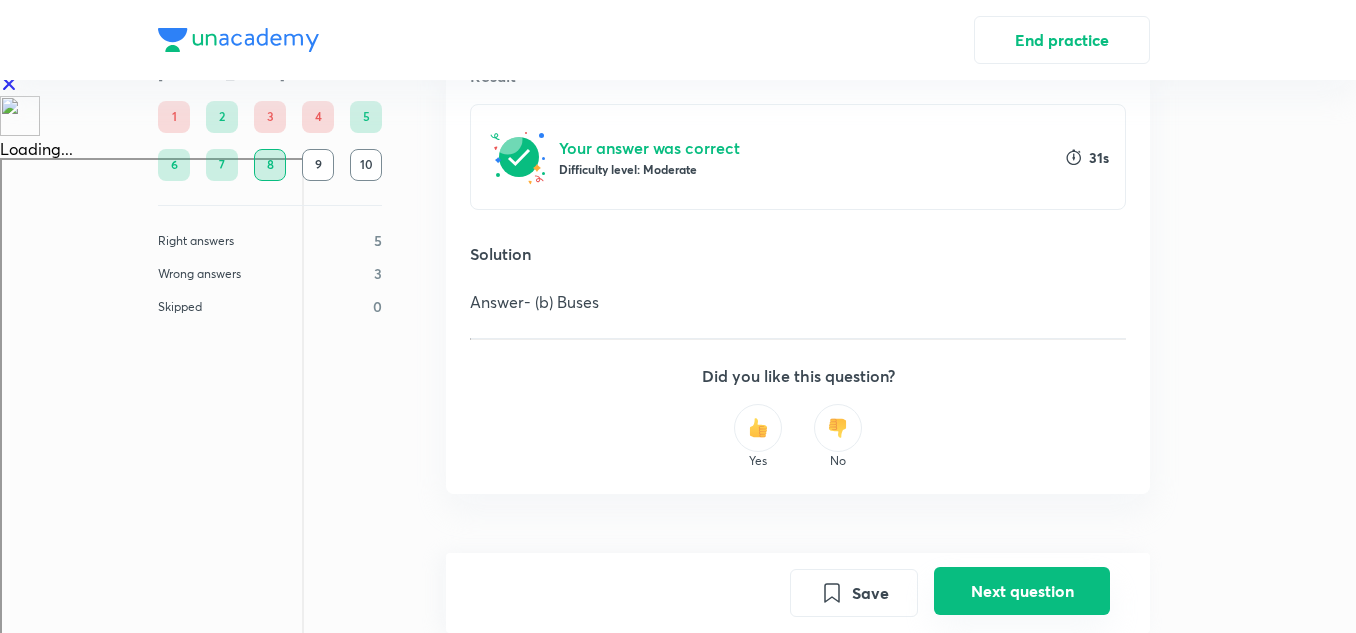 click on "Next question" at bounding box center (1022, 591) 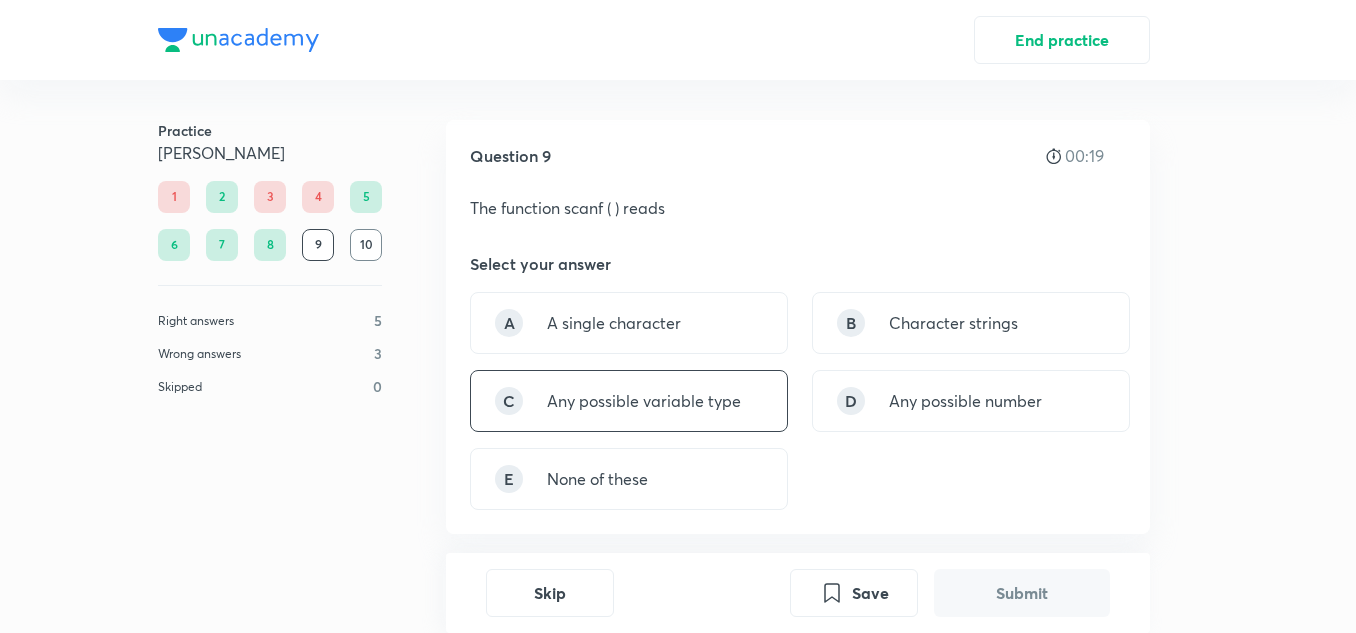 click on "C Any possible variable type" at bounding box center (629, 401) 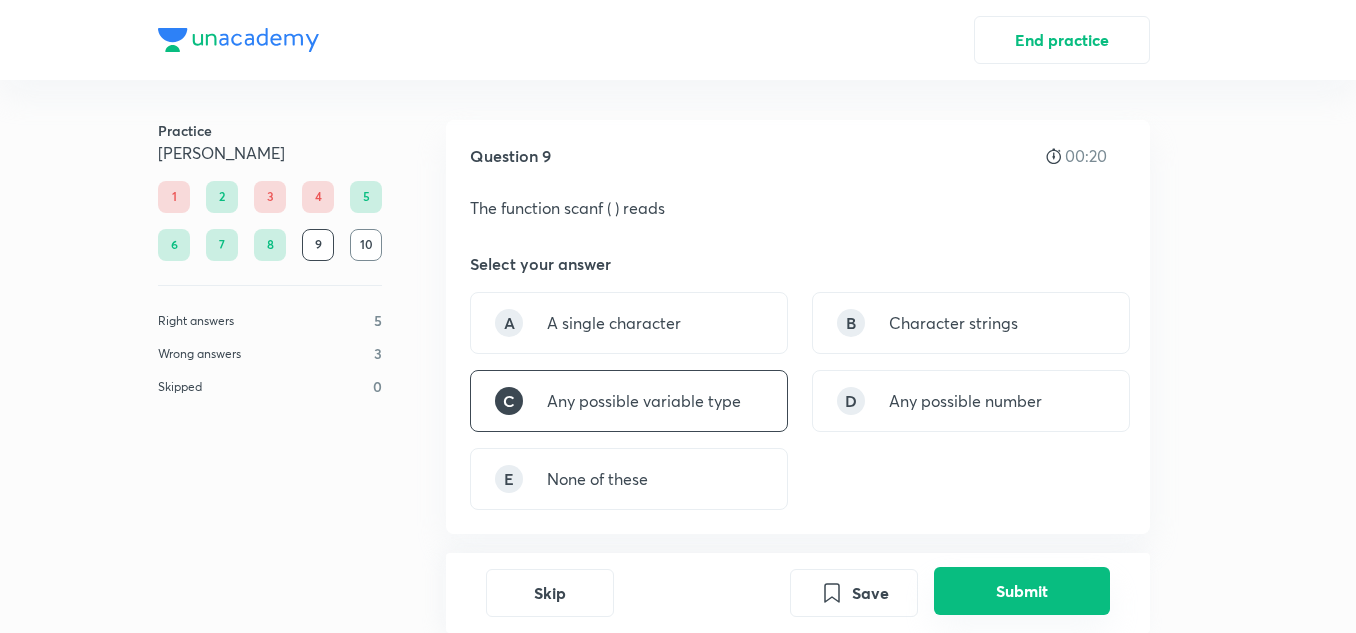 click on "Submit" at bounding box center [1022, 591] 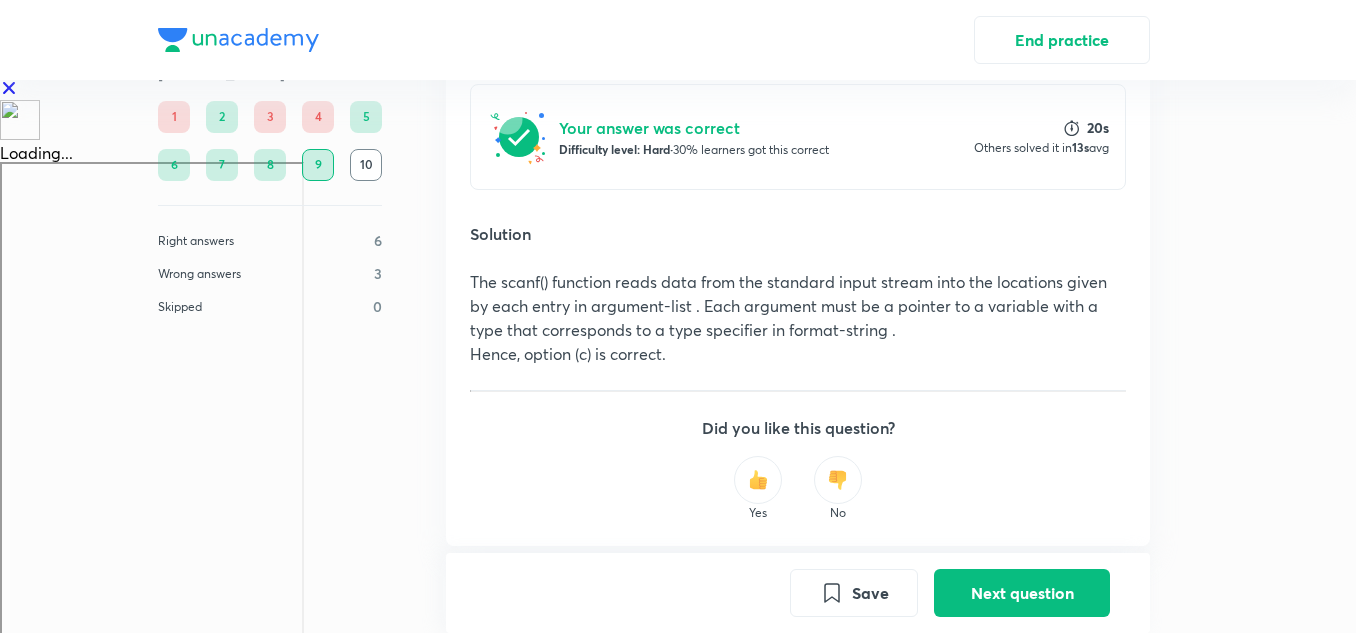 scroll, scrollTop: 553, scrollLeft: 0, axis: vertical 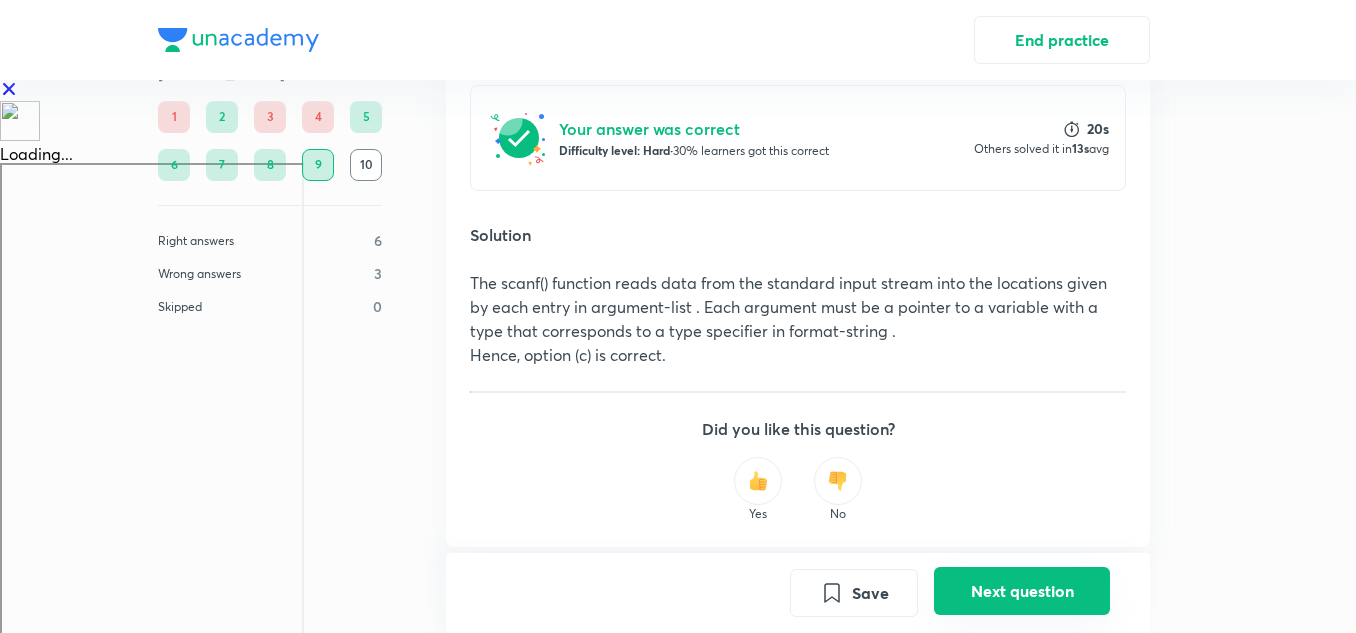 click on "Next question" at bounding box center (1022, 591) 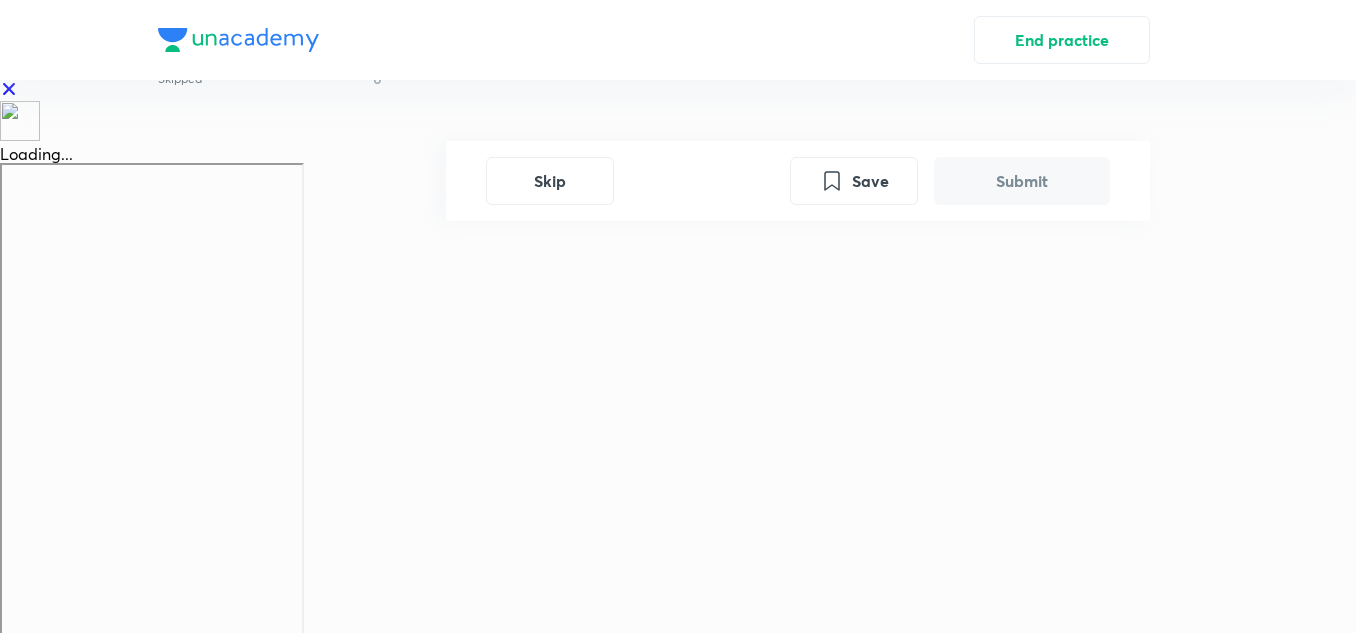 scroll, scrollTop: 0, scrollLeft: 0, axis: both 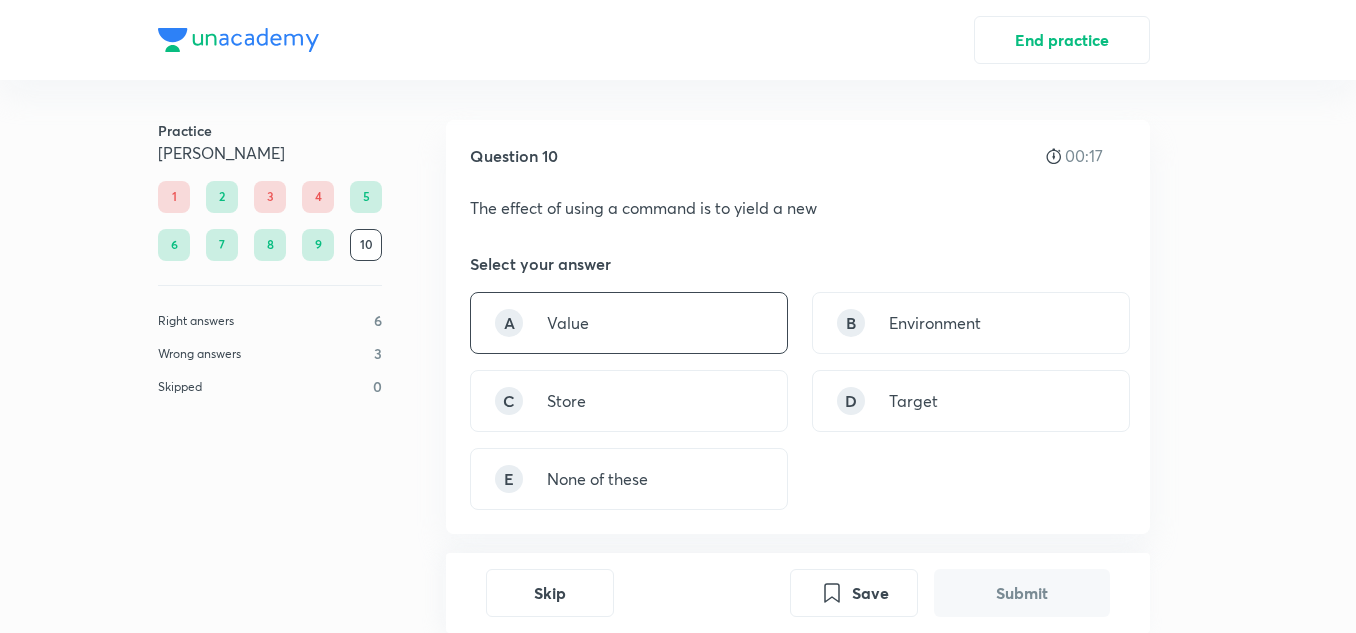 click on "A Value" at bounding box center (629, 323) 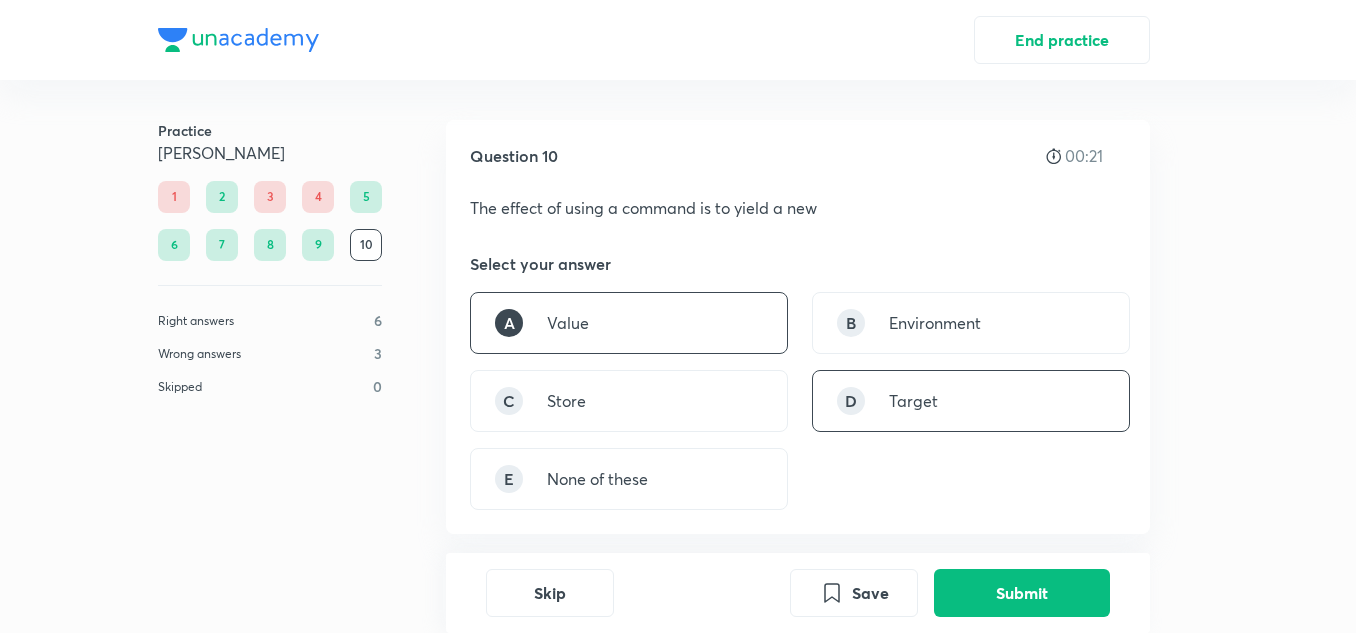 click on "Target" at bounding box center (913, 401) 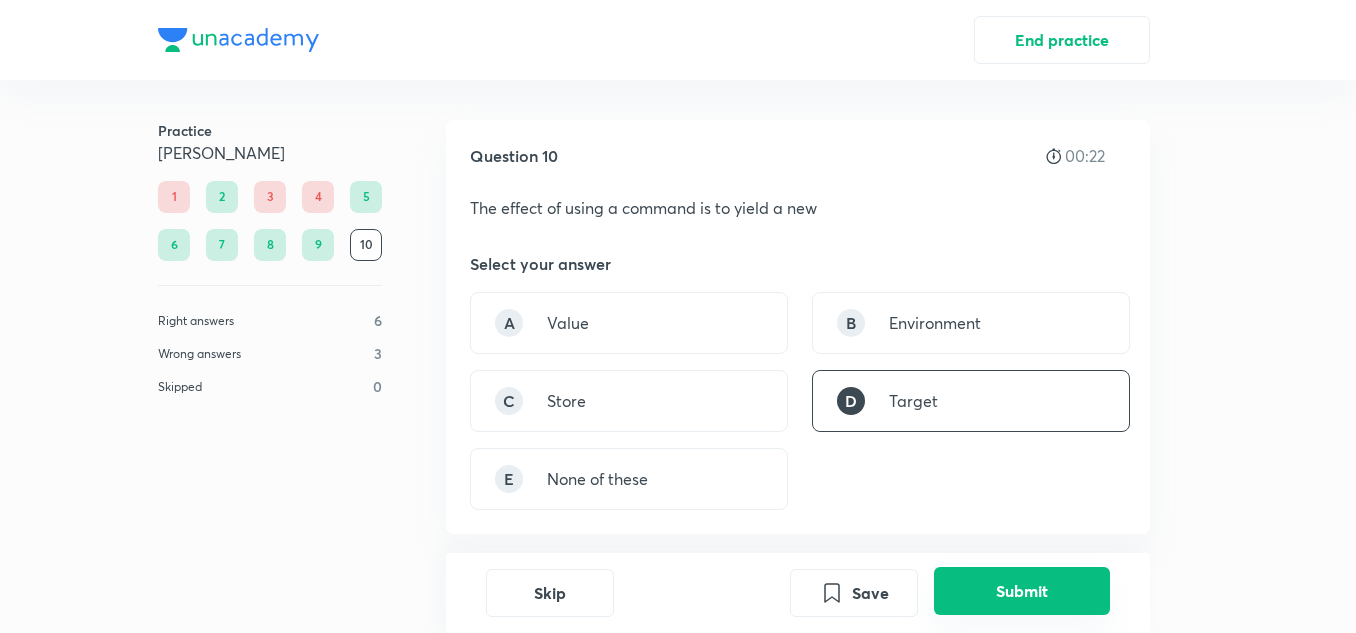 click on "Submit" at bounding box center (1022, 591) 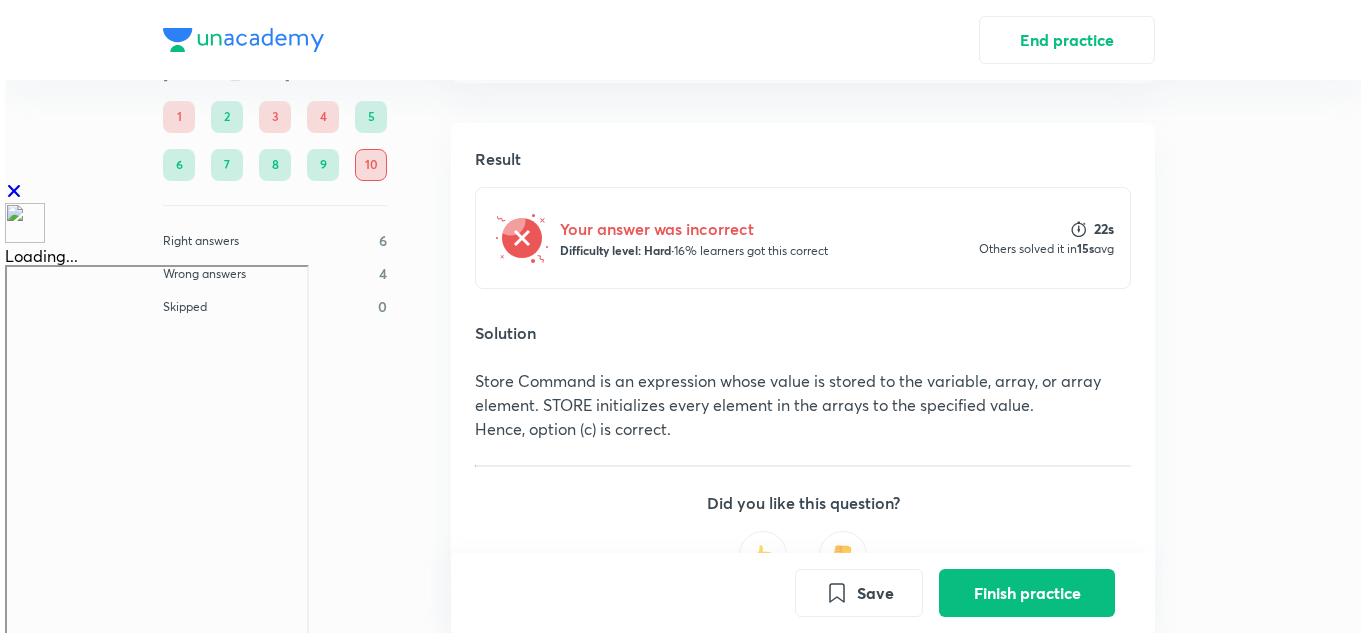 scroll, scrollTop: 453, scrollLeft: 0, axis: vertical 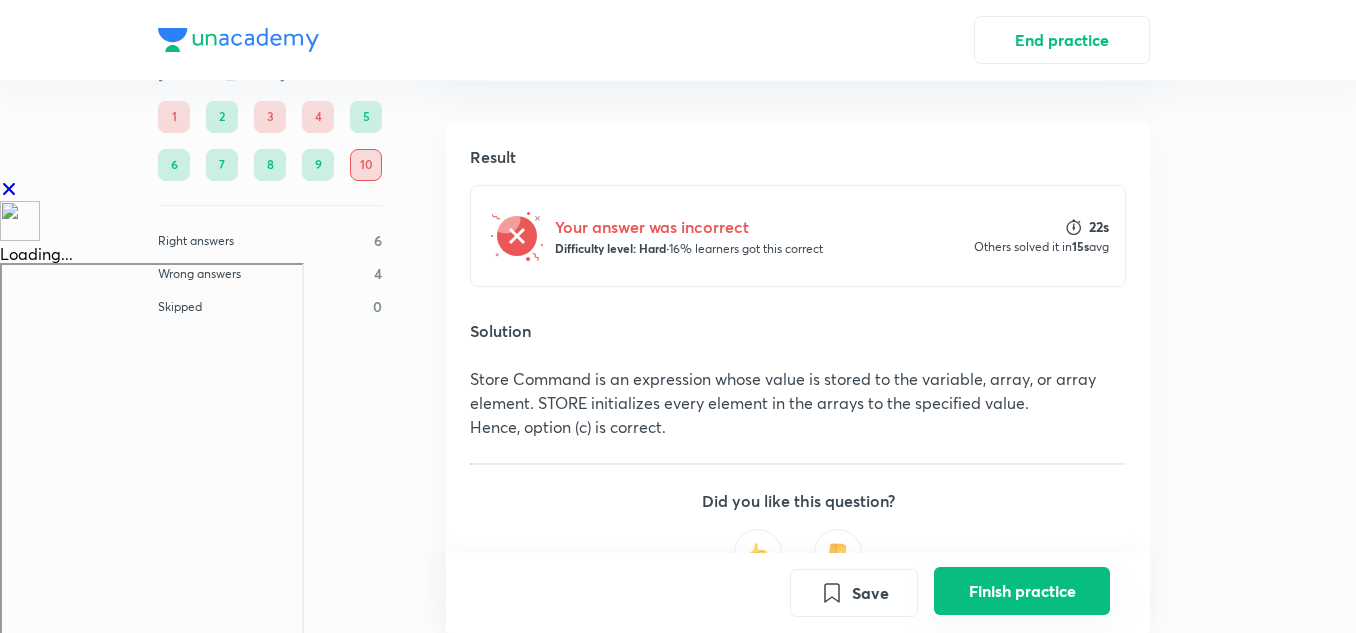 click on "Finish practice" at bounding box center [1022, 591] 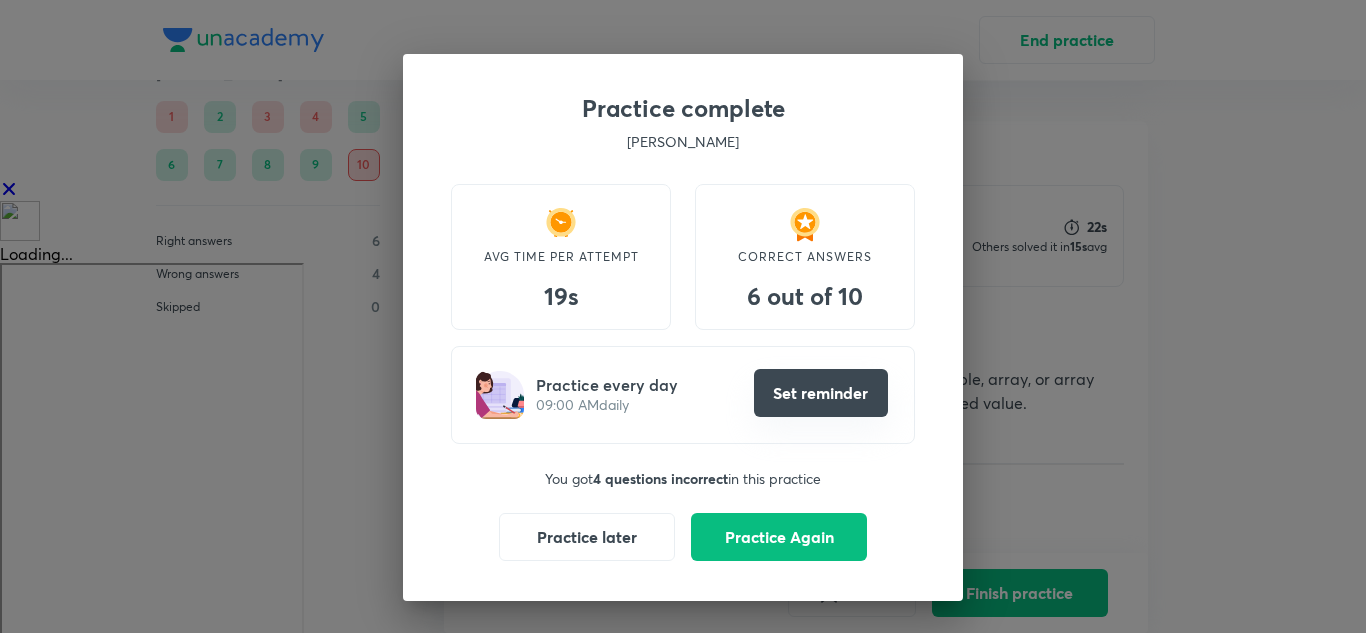click on "Set reminder" at bounding box center [821, 393] 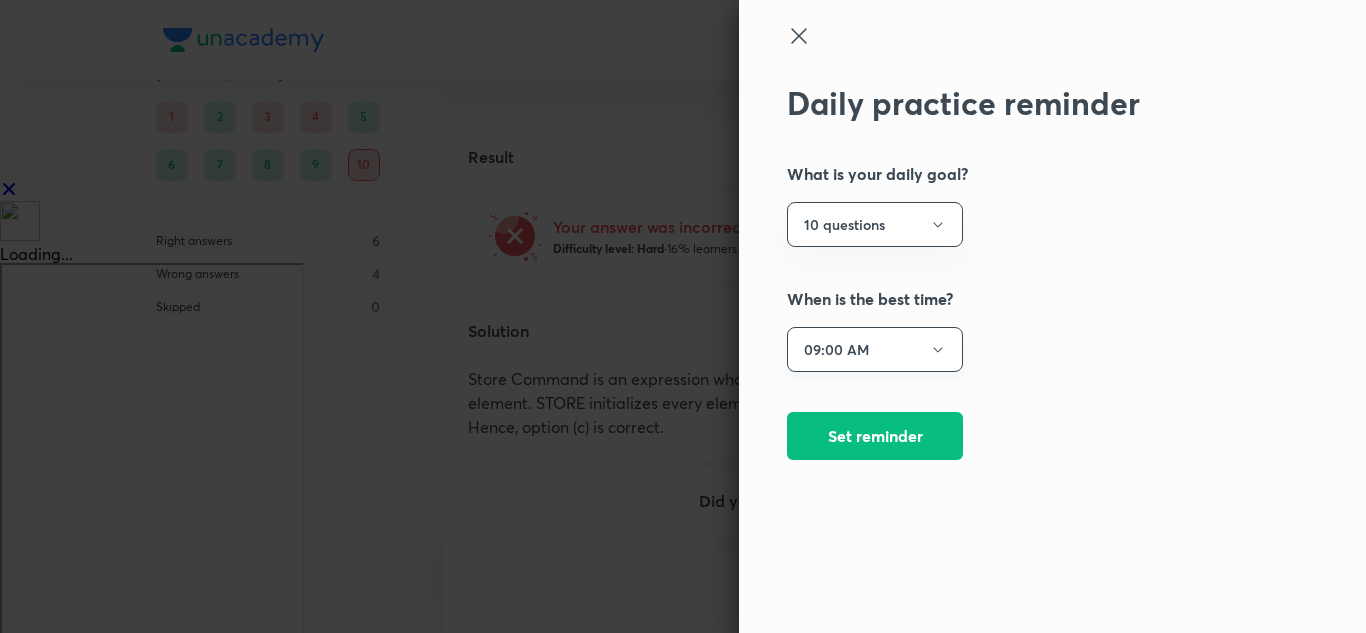 click on "09:00 AM" at bounding box center [875, 349] 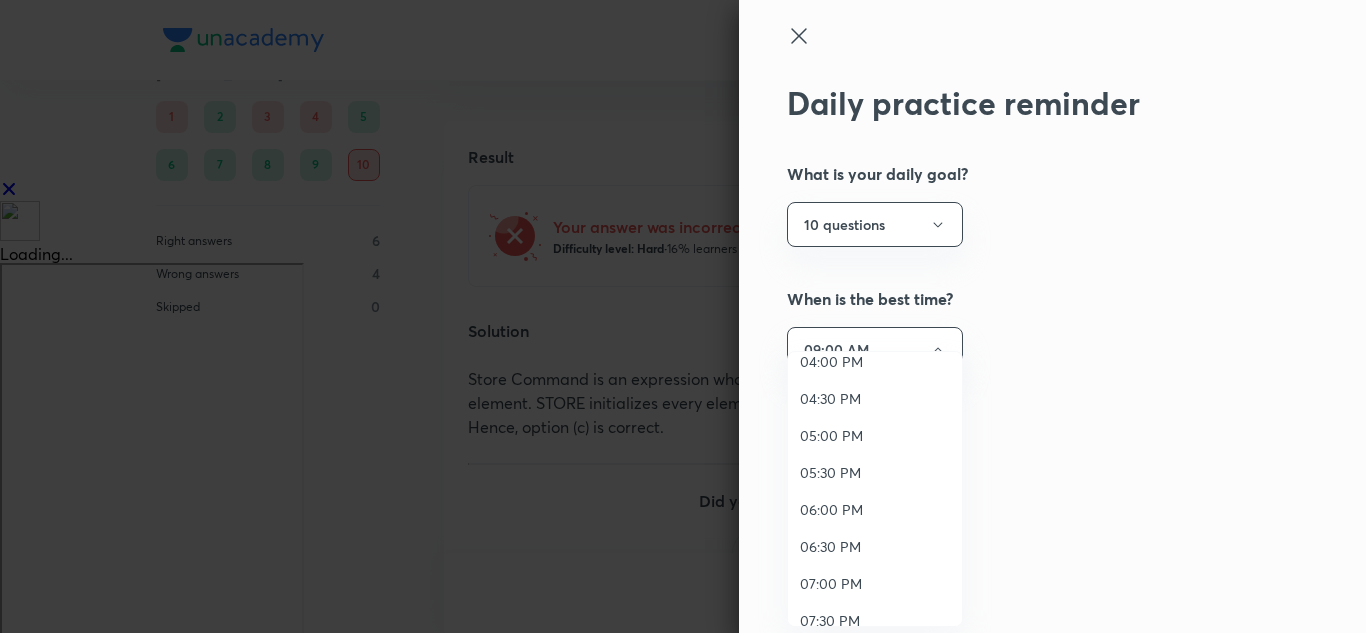 scroll, scrollTop: 1200, scrollLeft: 0, axis: vertical 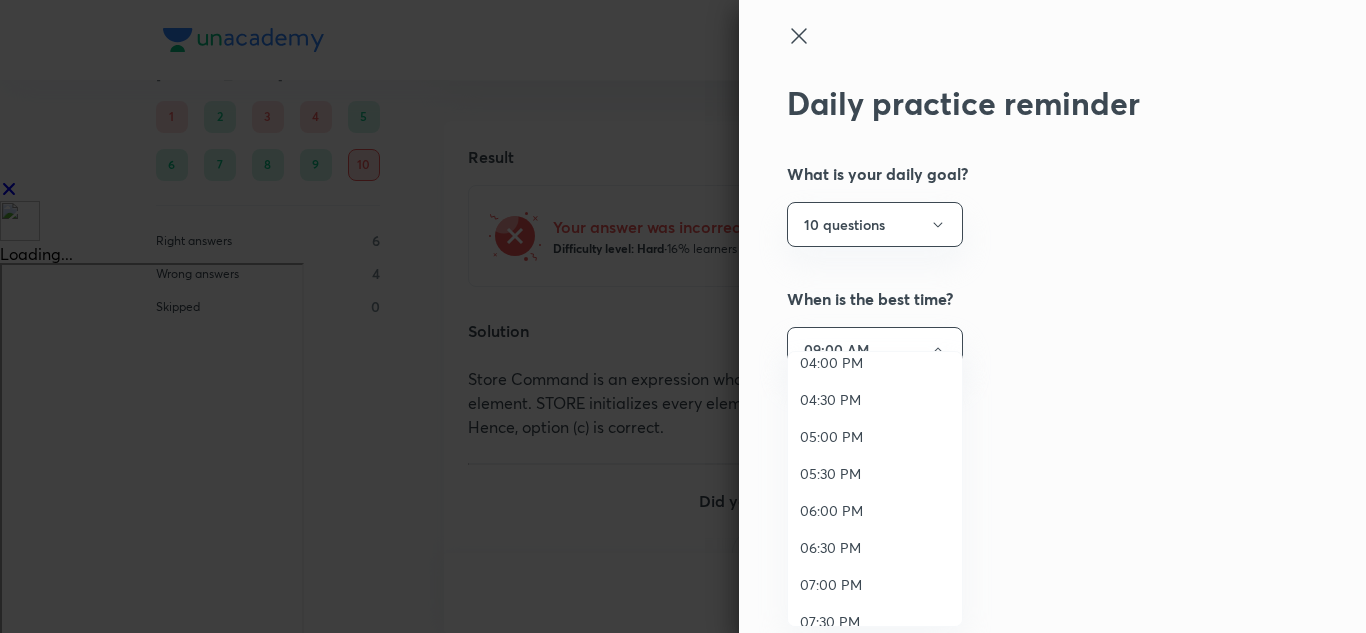 click on "05:00 PM" at bounding box center (875, 436) 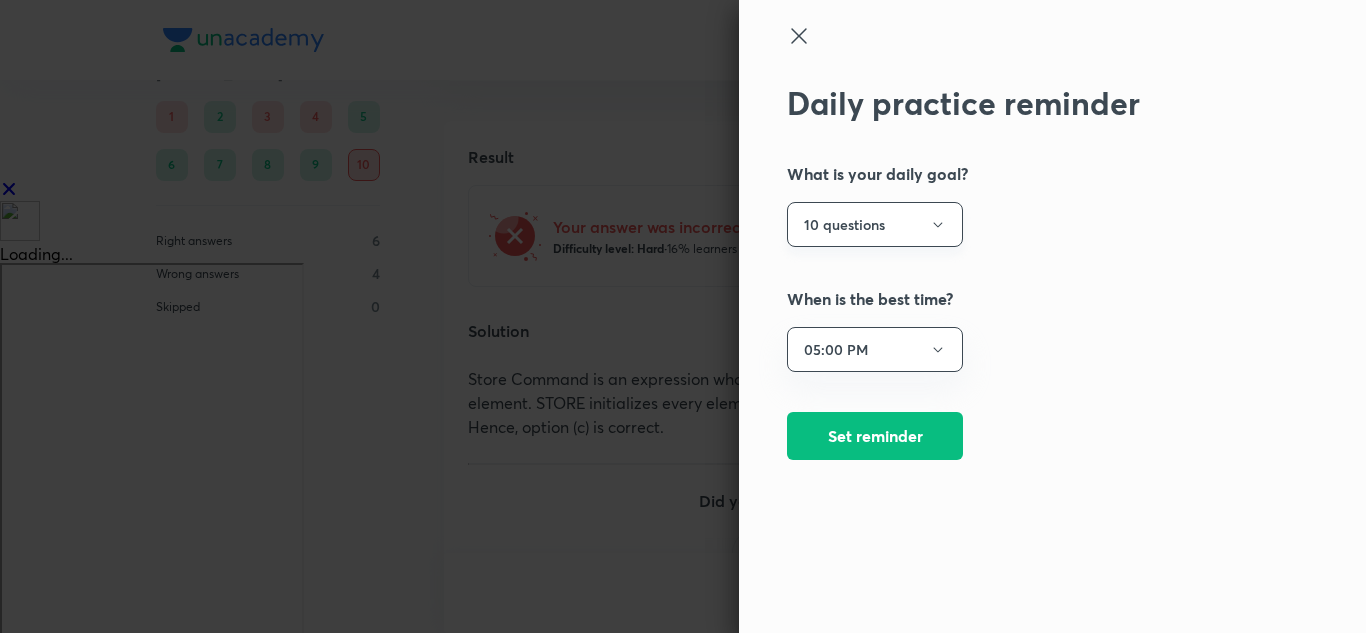 click on "10 questions" at bounding box center [875, 224] 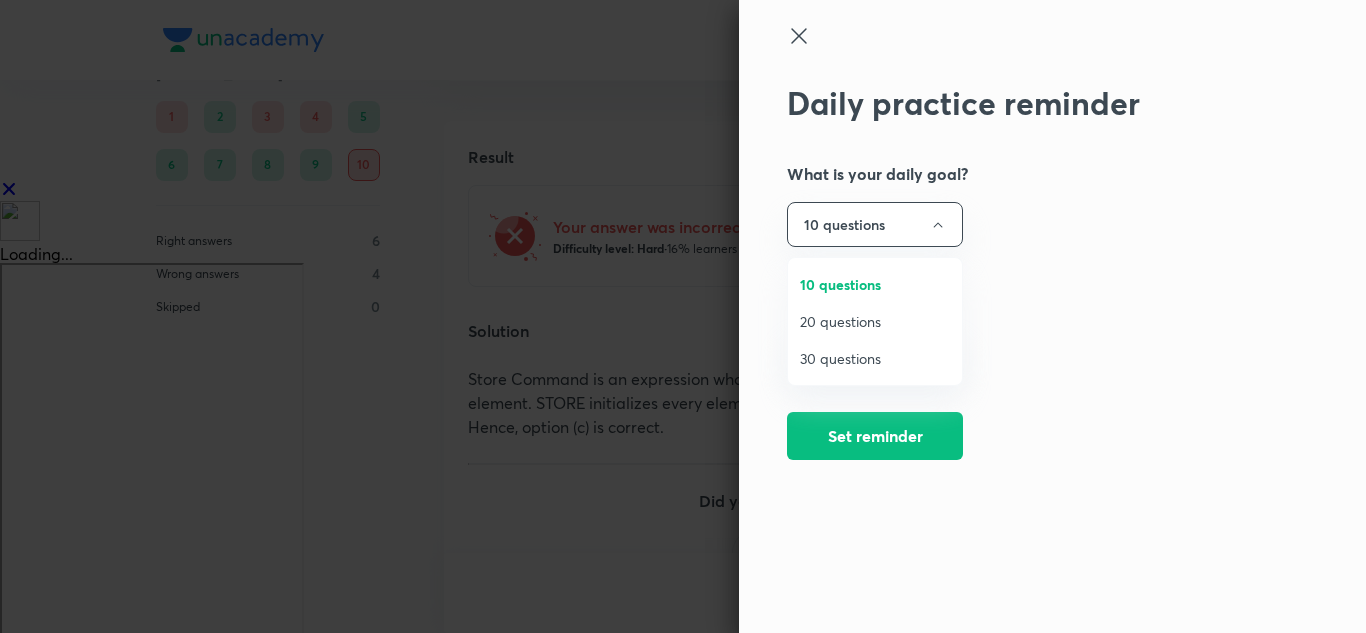 click on "20 questions" at bounding box center [875, 321] 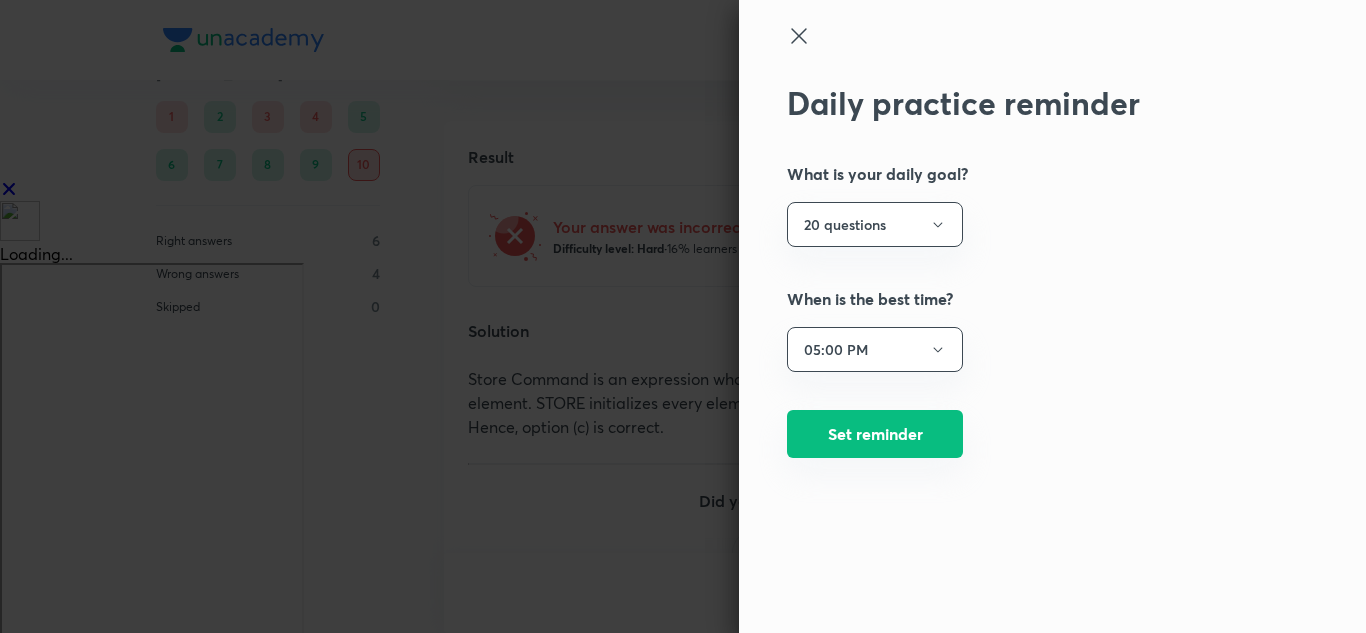 click on "Set reminder" at bounding box center (875, 436) 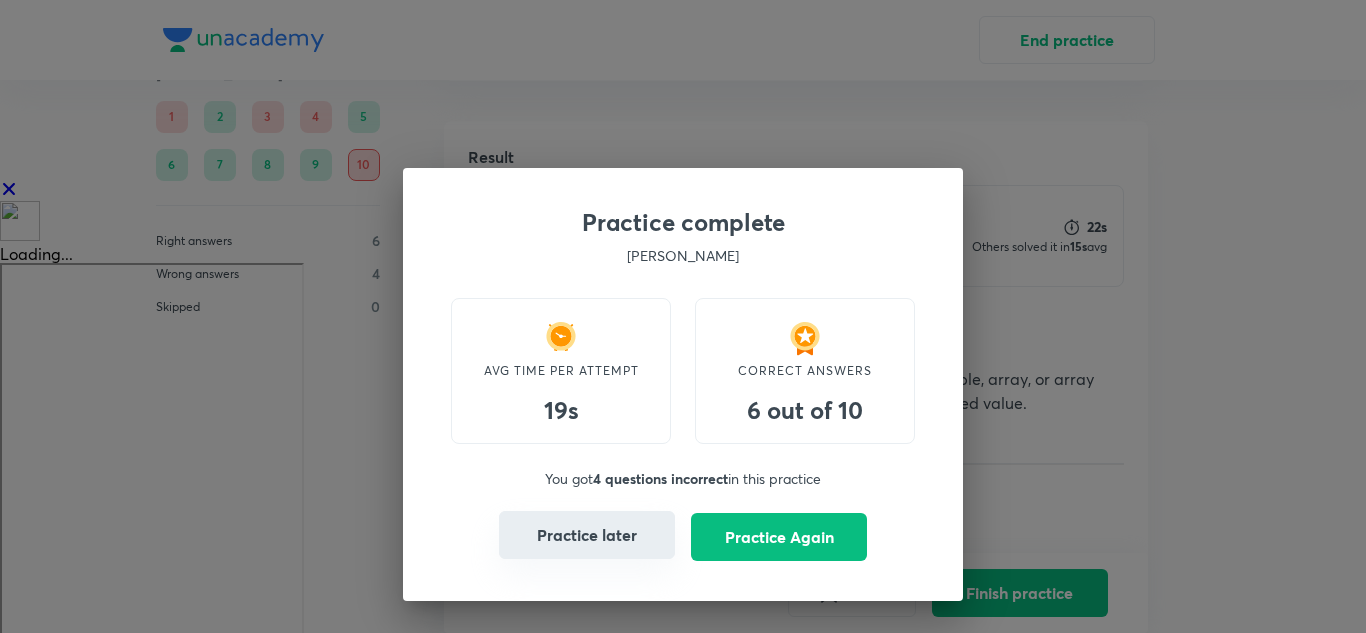 click on "Practice later" at bounding box center (587, 535) 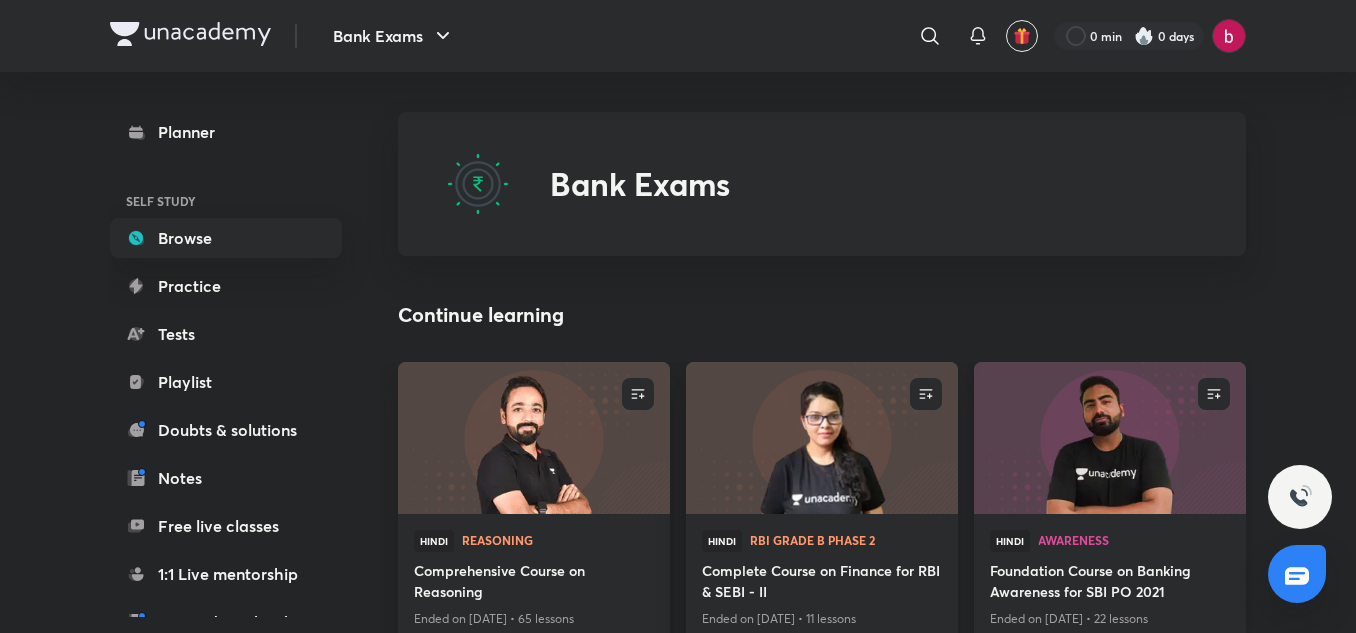 scroll, scrollTop: 167, scrollLeft: 0, axis: vertical 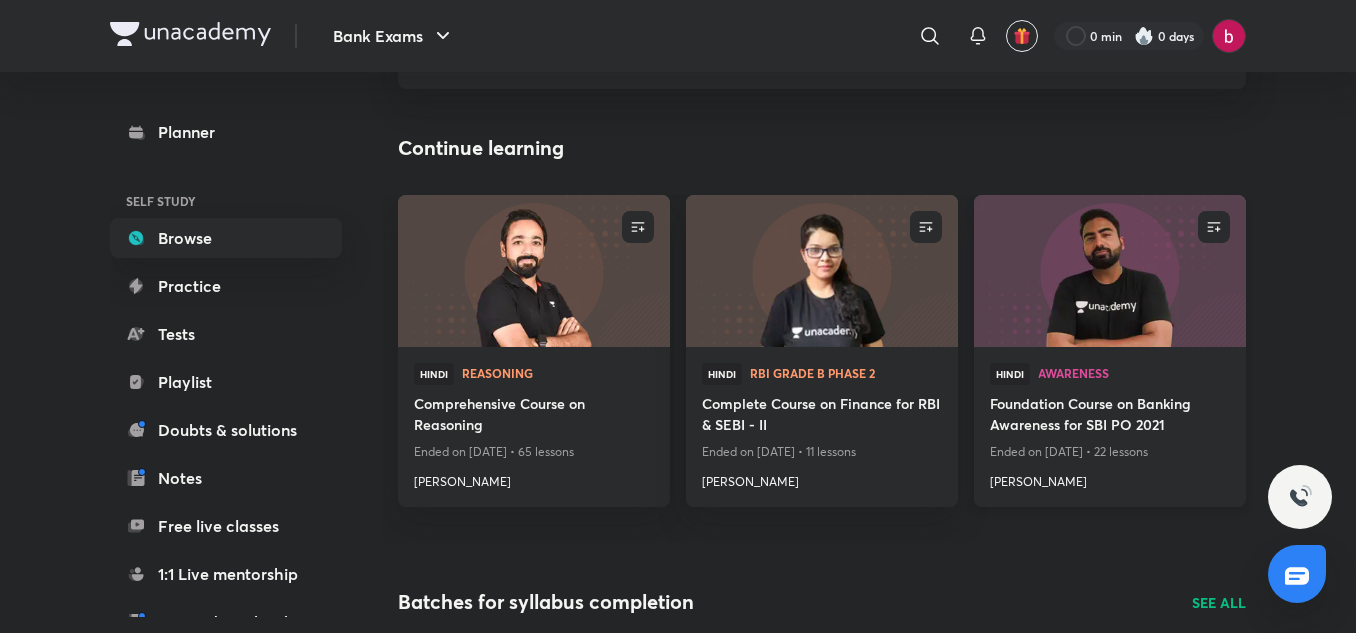 click on "Foundation Course on Banking Awareness for SBI PO 2021" at bounding box center [1110, 416] 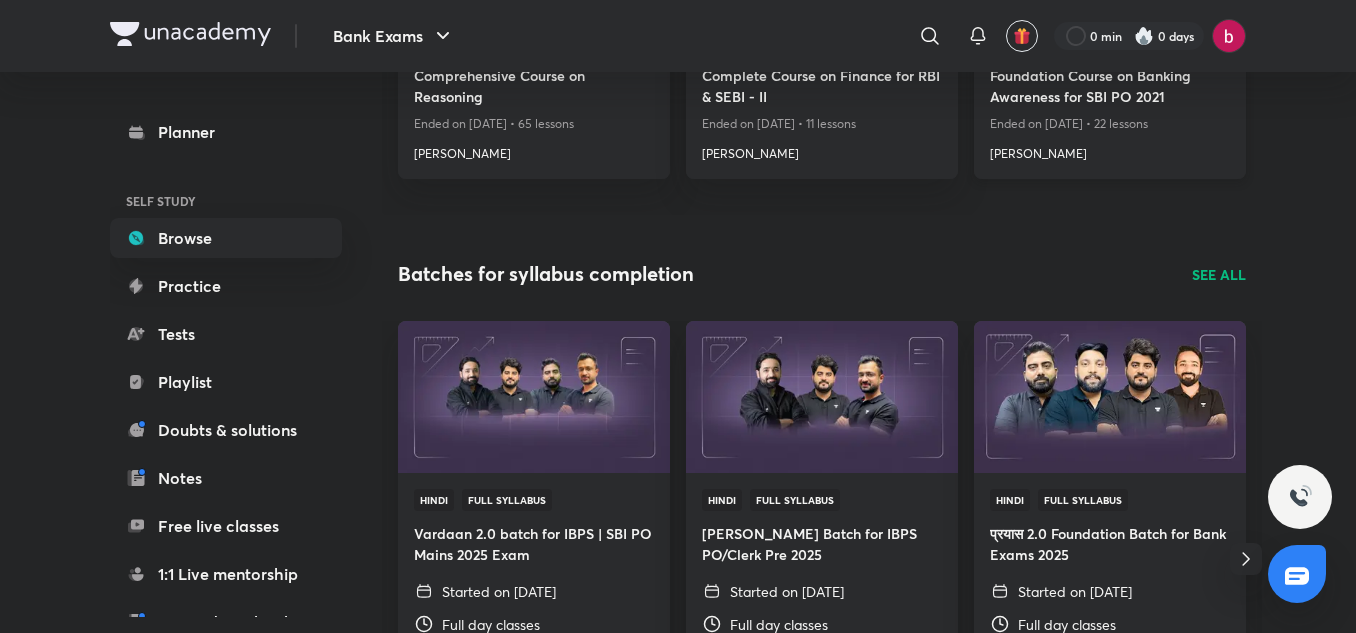 scroll, scrollTop: 497, scrollLeft: 0, axis: vertical 